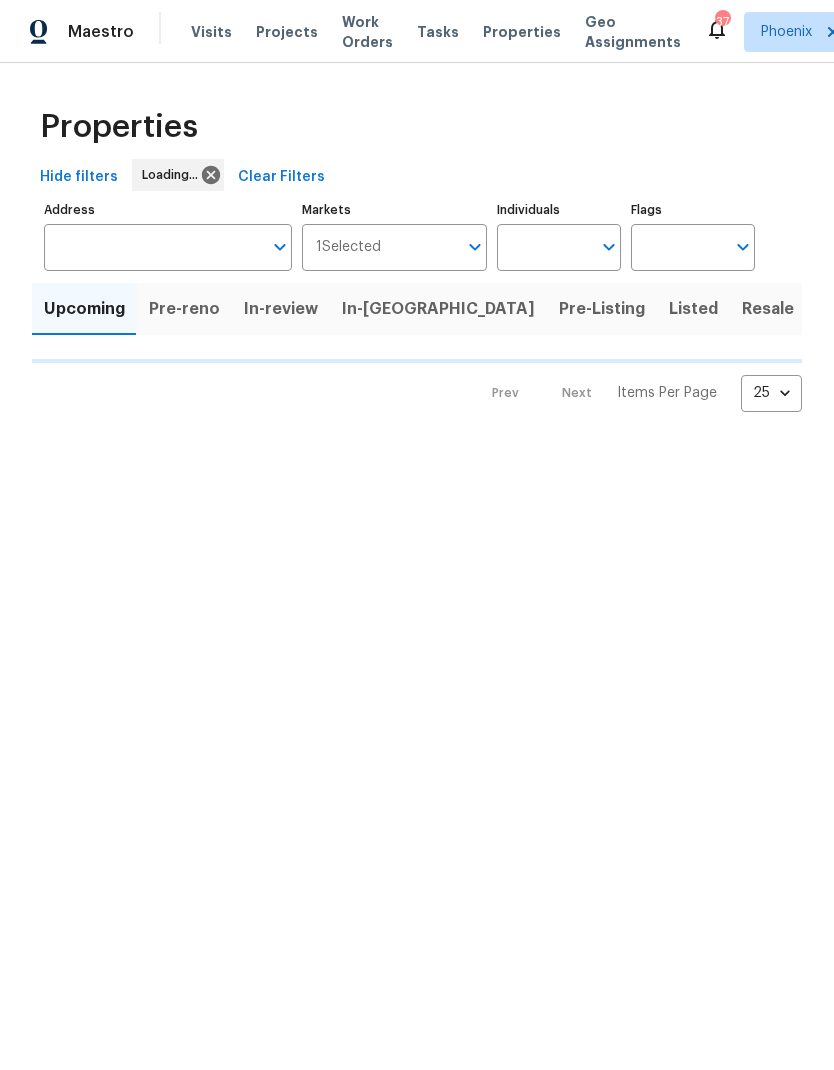 scroll, scrollTop: 0, scrollLeft: 0, axis: both 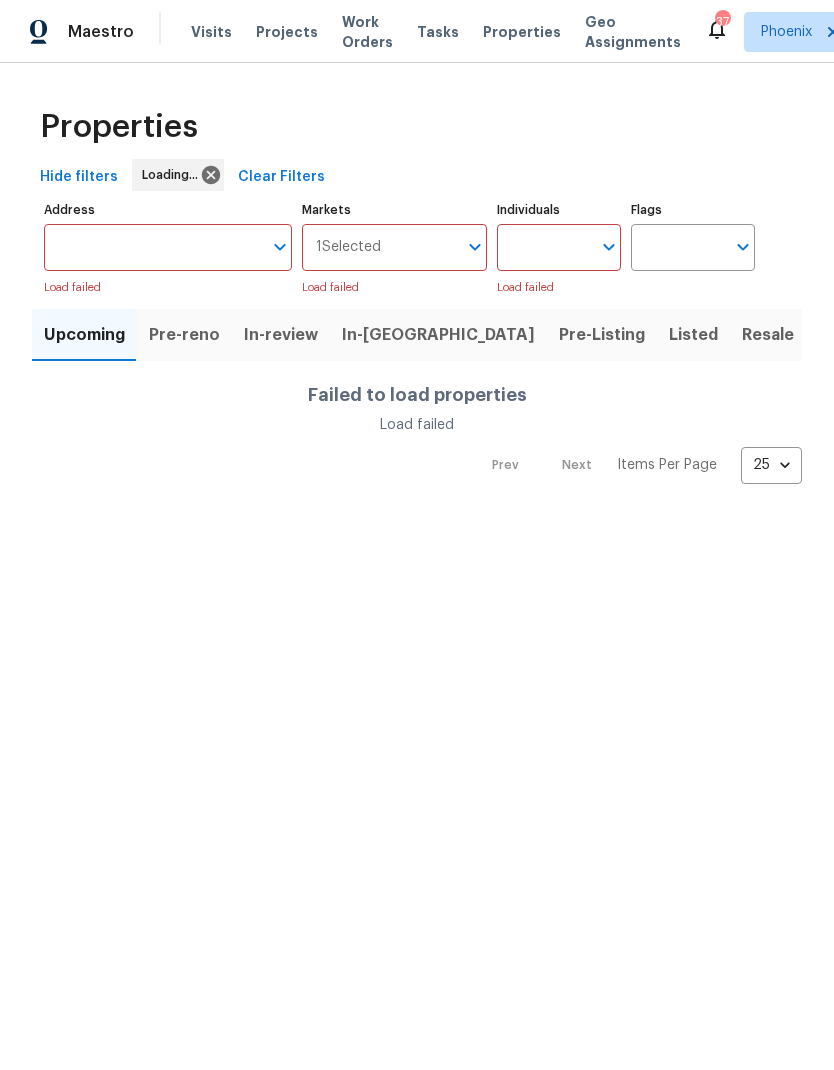 click on "Individuals" at bounding box center (544, 247) 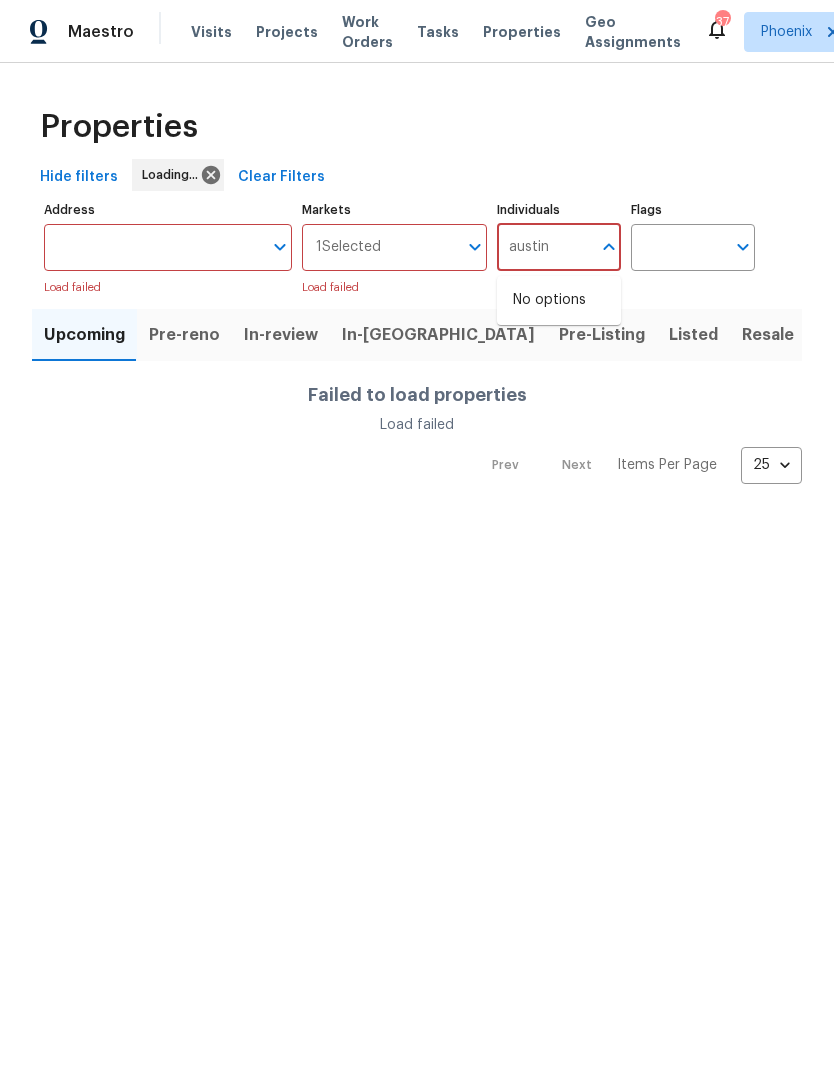 type on "Austin" 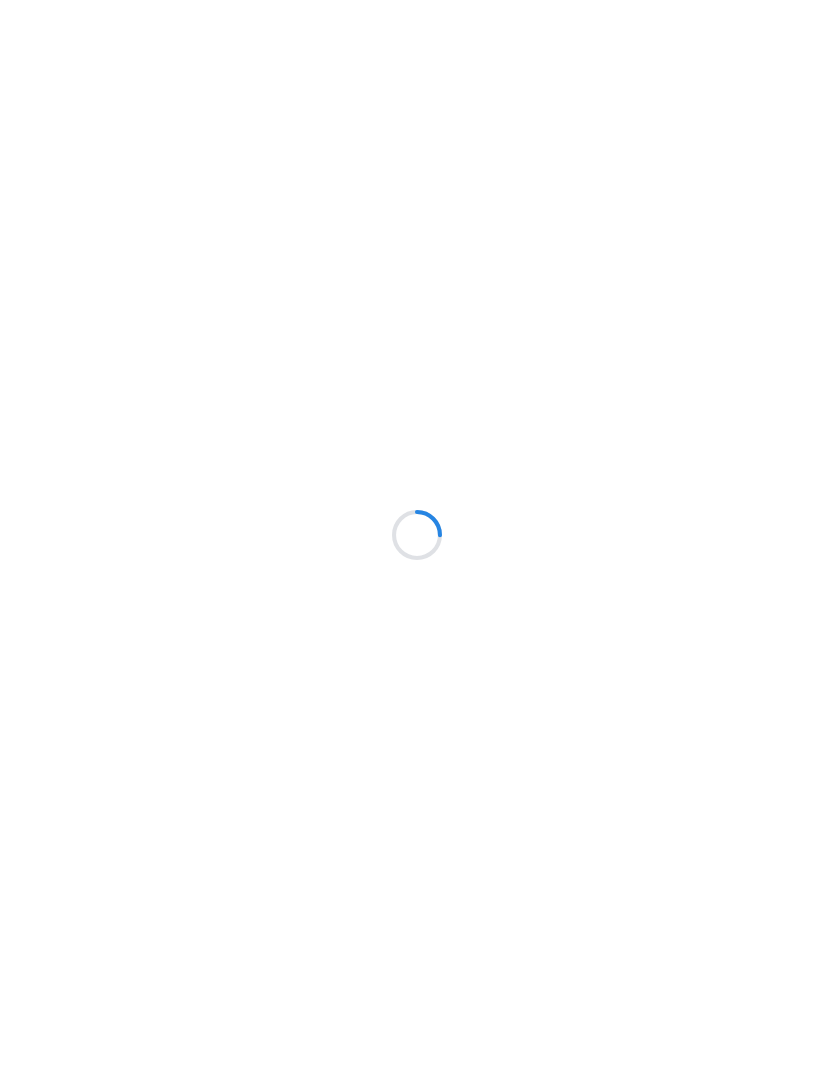 scroll, scrollTop: 0, scrollLeft: 0, axis: both 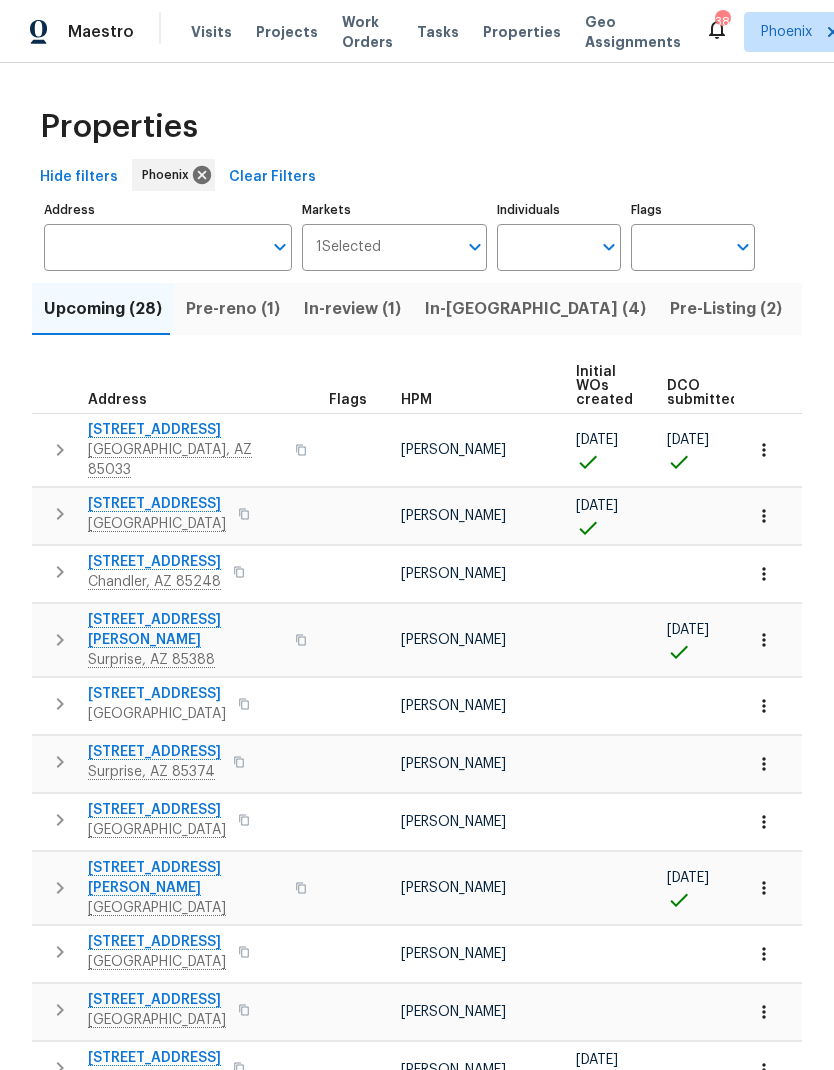 click on "Pre-reno (1)" at bounding box center [233, 309] 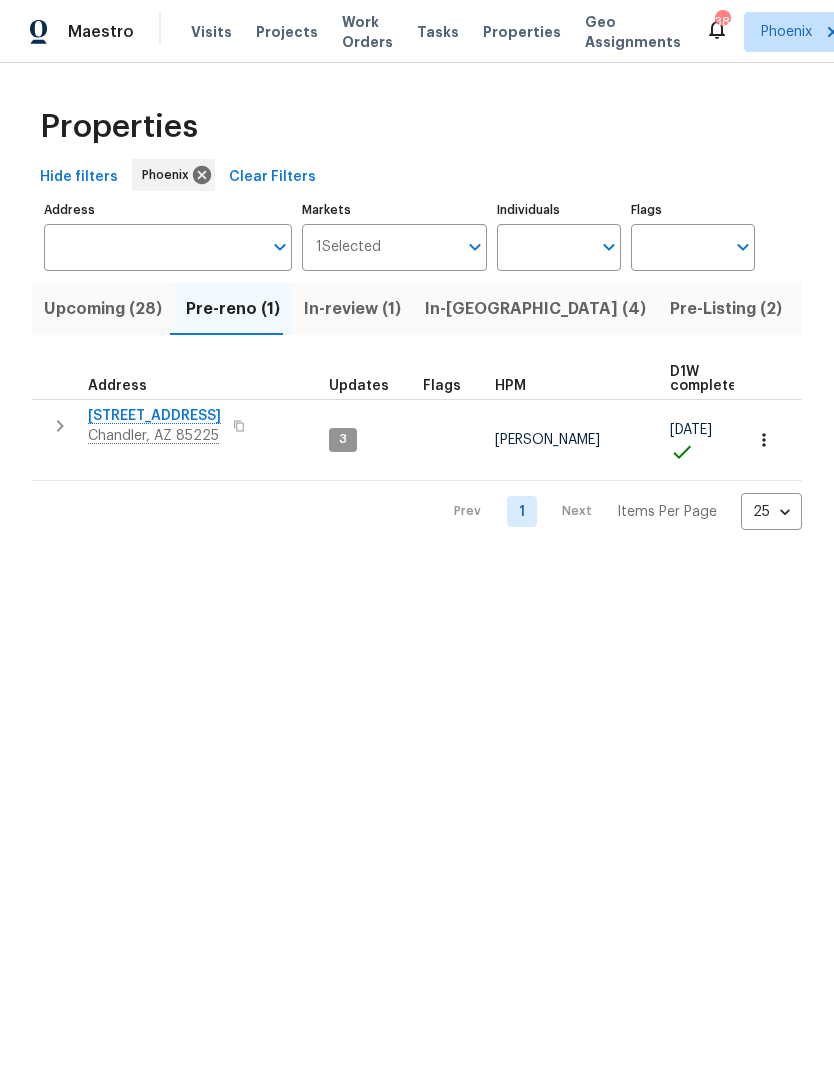 click on "Individuals" at bounding box center [544, 247] 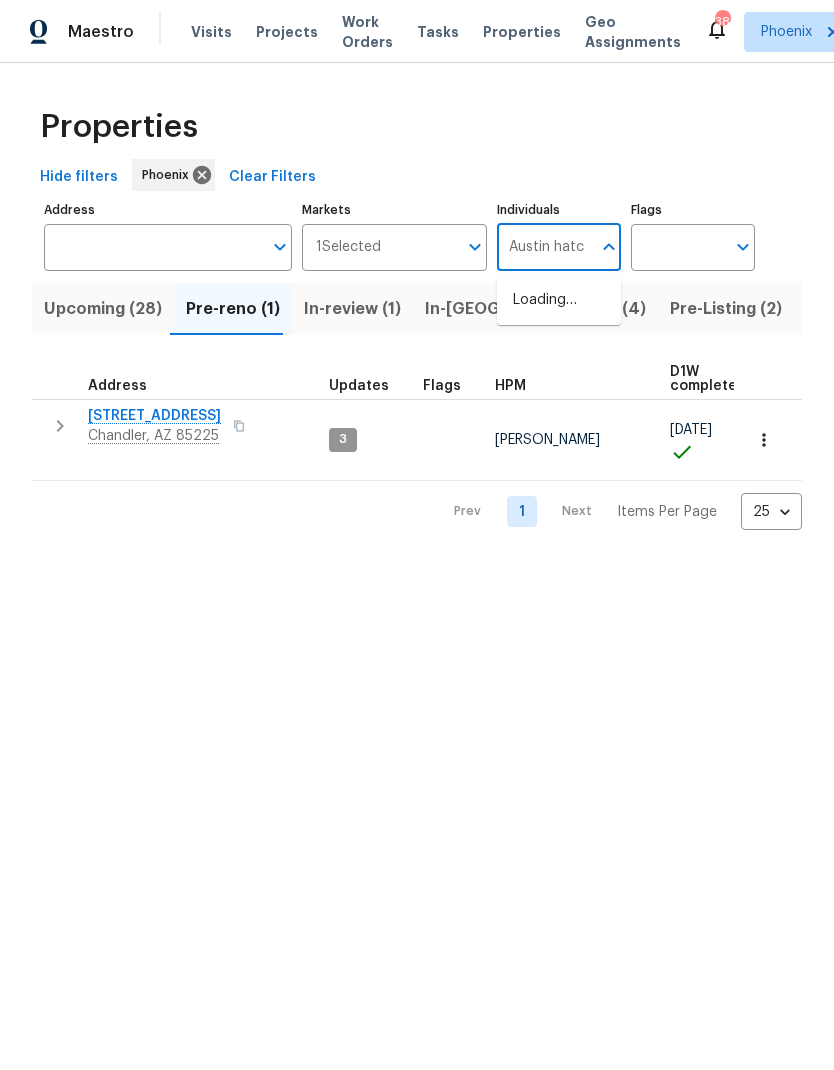 type on "Austin hatch" 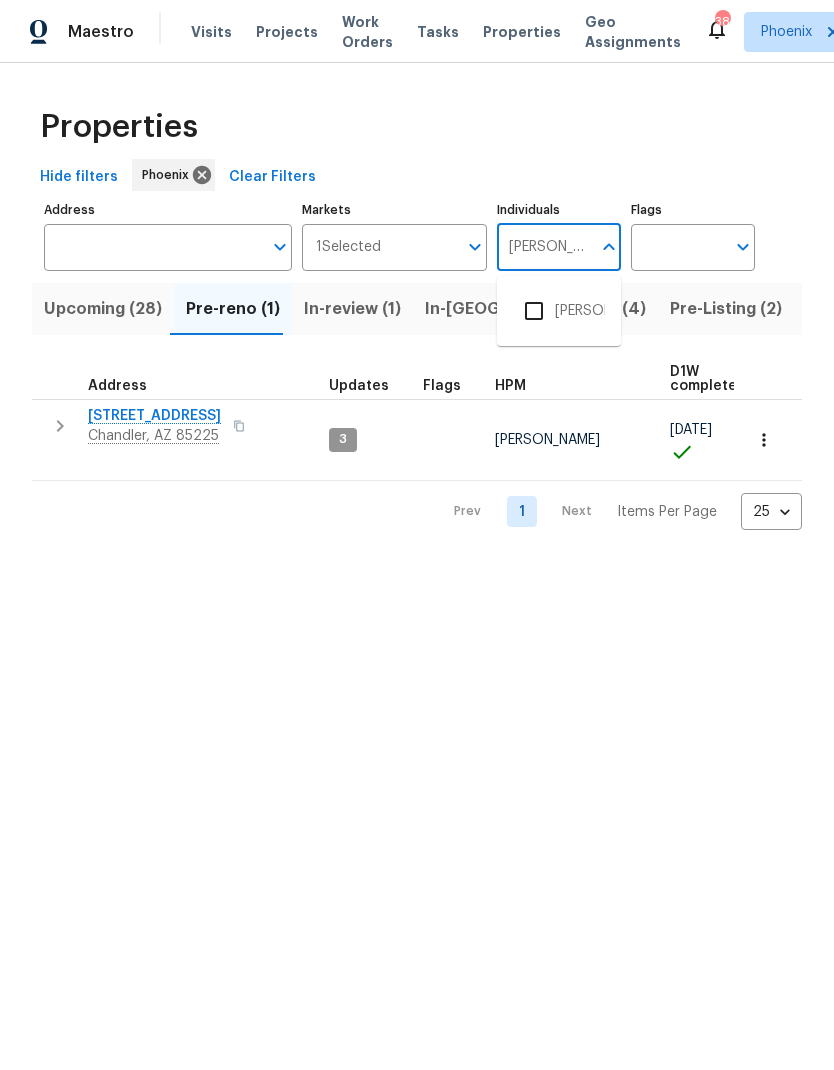 click on "[PERSON_NAME]" at bounding box center (559, 311) 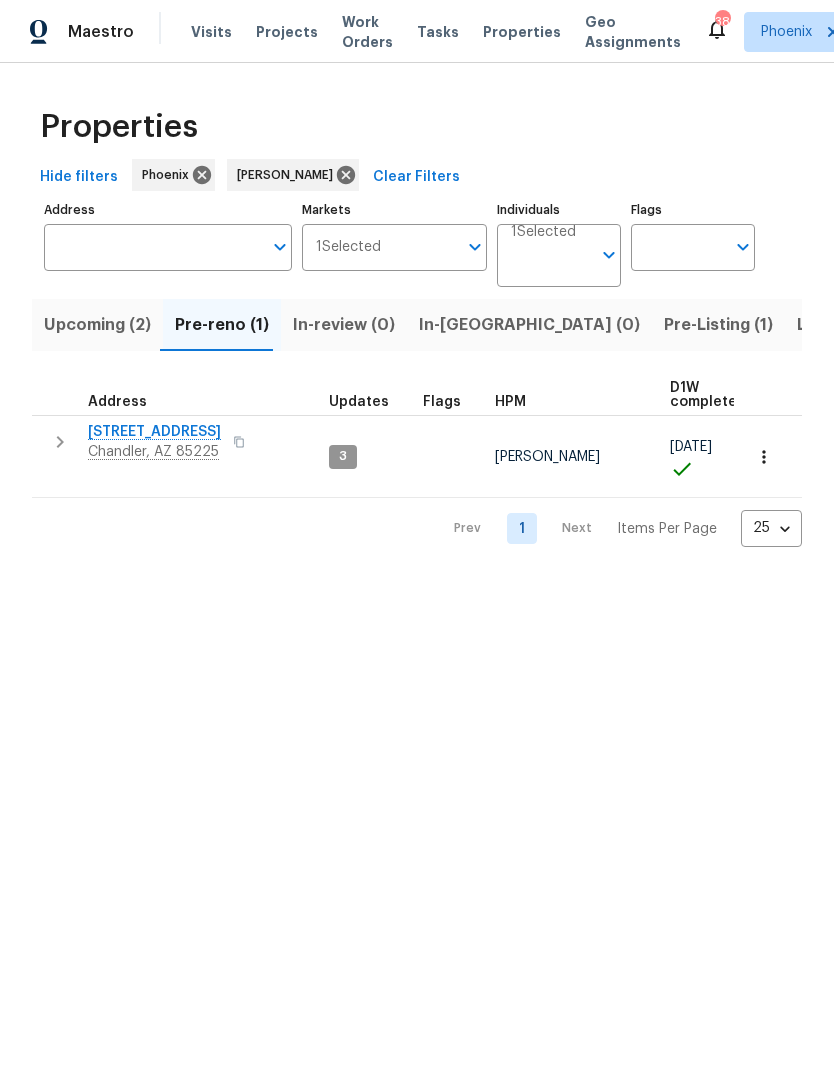 click on "Flags" at bounding box center [678, 247] 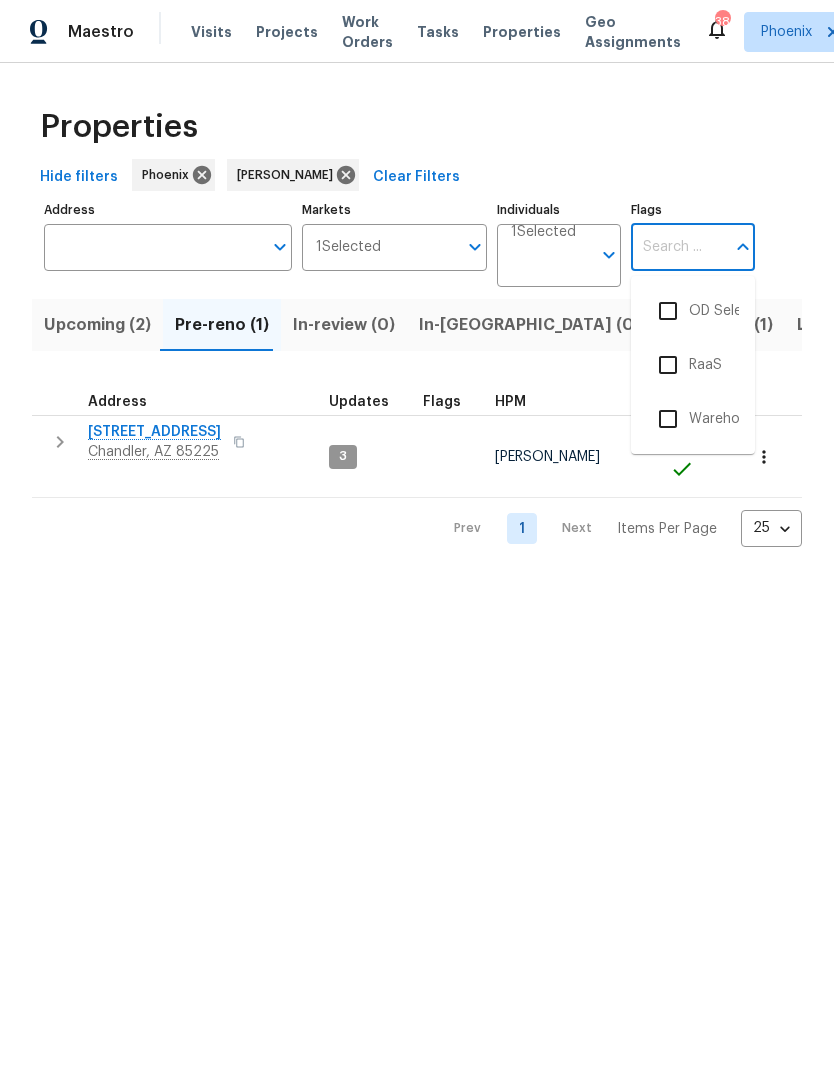 click on "Maestro Visits Projects Work Orders Tasks Properties Geo Assignments 38 Phoenix Austin Hatch Properties Hide filters Phoenix Austin Hatch Clear Filters Address Address Markets 1  Selected Markets Individuals 1  Selected Individuals Flags Flags Upcoming (2) Pre-reno (1) In-review (0) In-reno (0) Pre-Listing (1) Listed (17) Resale (2) Done (267) Unknown (0) Address Updates Flags HPM D1W complete Acq COE WO Completion Line Items 882 W Summit Pl Chandler, AZ 85225 3 Austin Hatch 06/27/25 07/10/25 1 QC 1 Sent 2 Accepted Sent: 28 Unsent: 0 Prev 1 Next Items Per Page 25 25 ​
OD Select RaaS Warehousing" at bounding box center (417, 289) 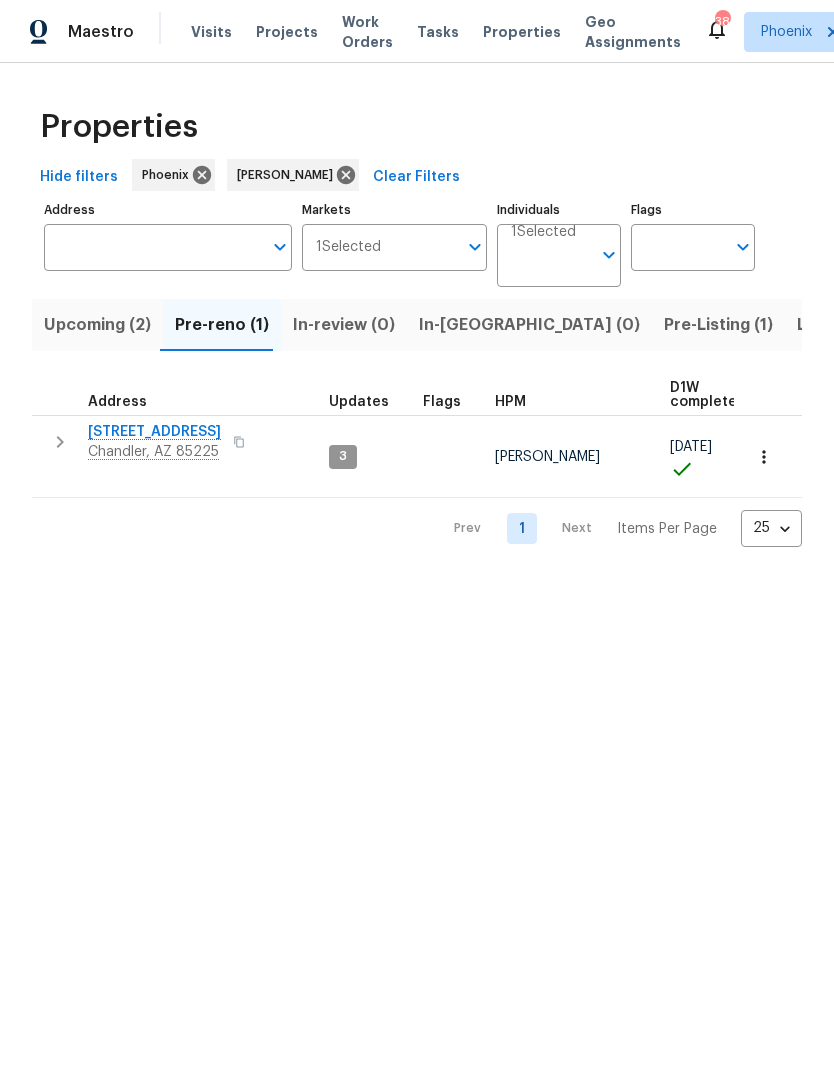 click on "Listed (17)" at bounding box center (838, 325) 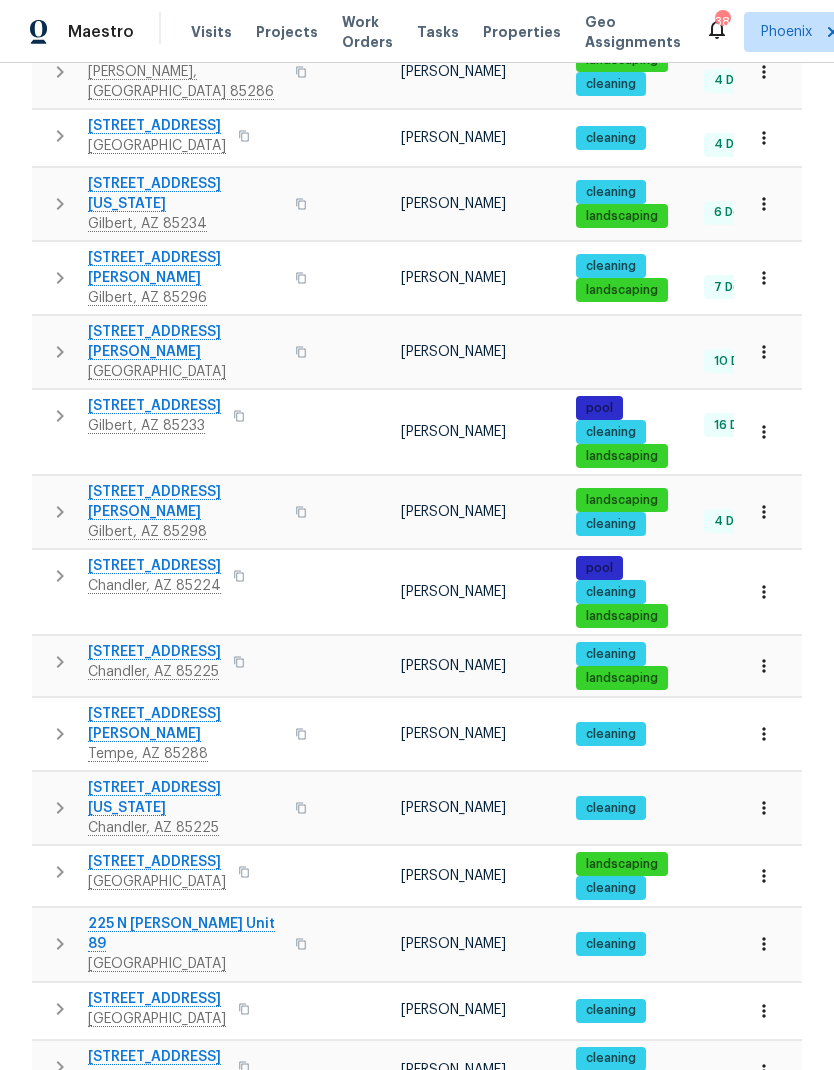 scroll, scrollTop: 455, scrollLeft: 0, axis: vertical 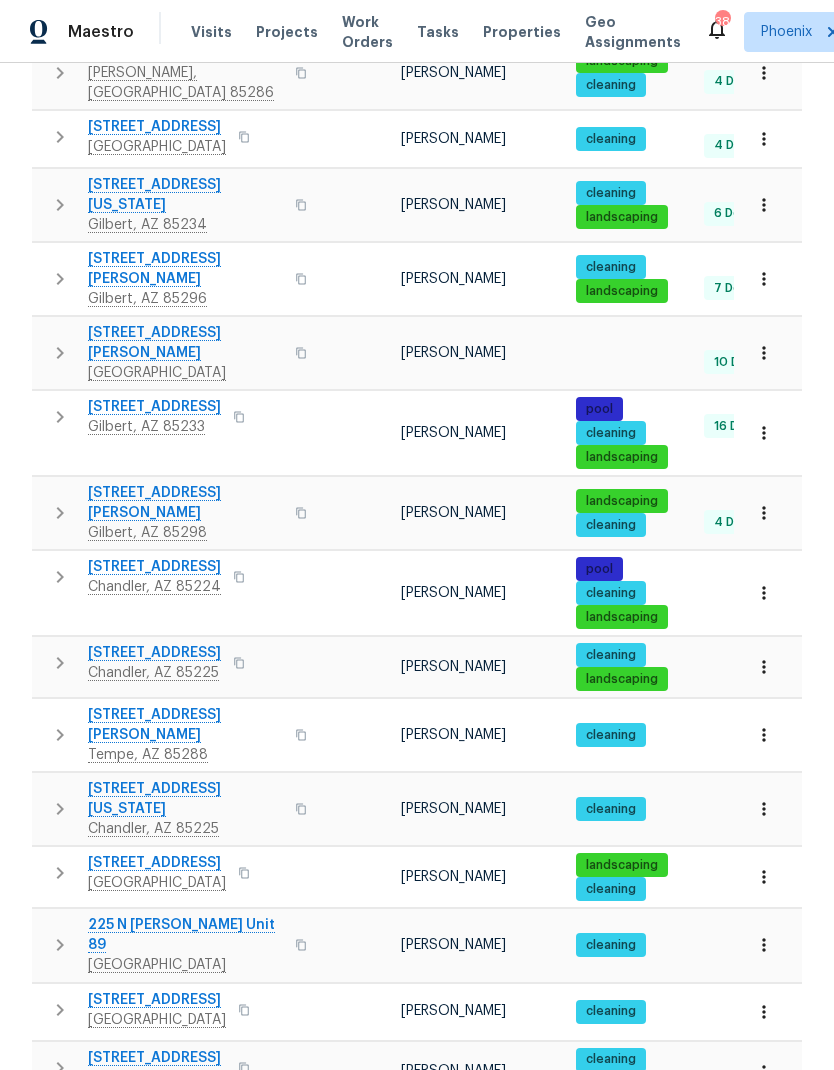 click on "3134 E McKellips Rd Unit 50" at bounding box center [185, 1130] 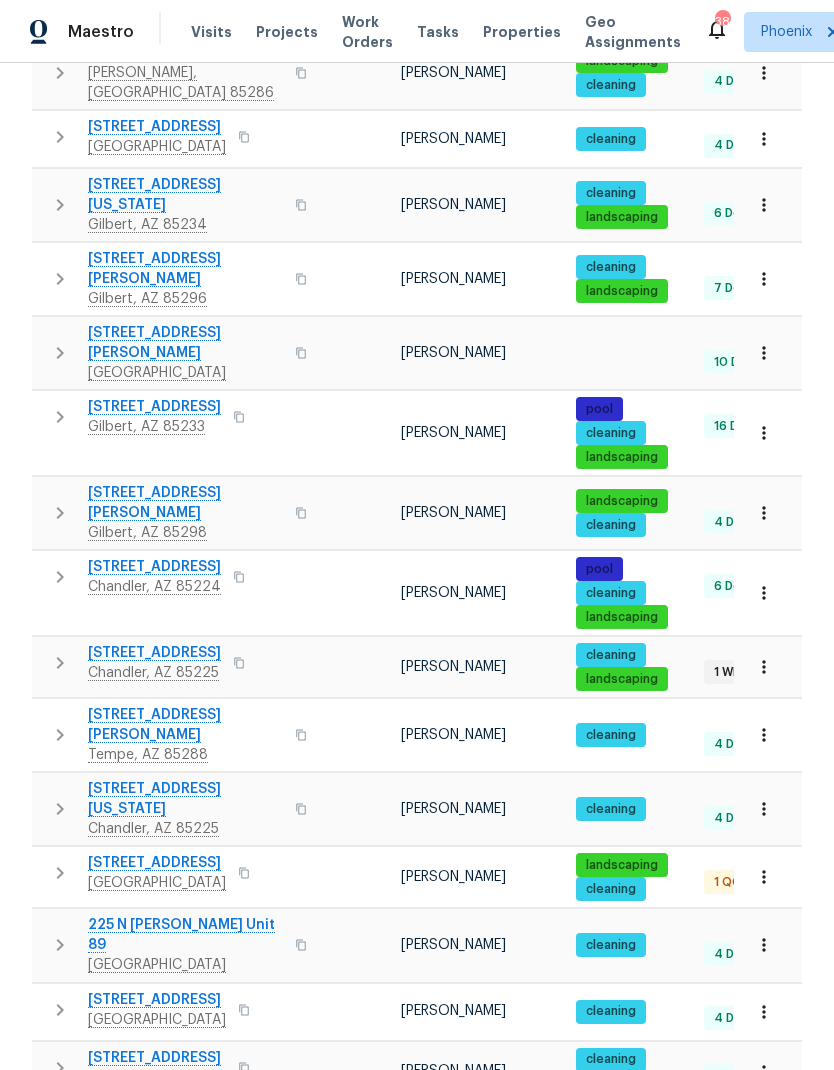 click on "[STREET_ADDRESS]" at bounding box center (154, 653) 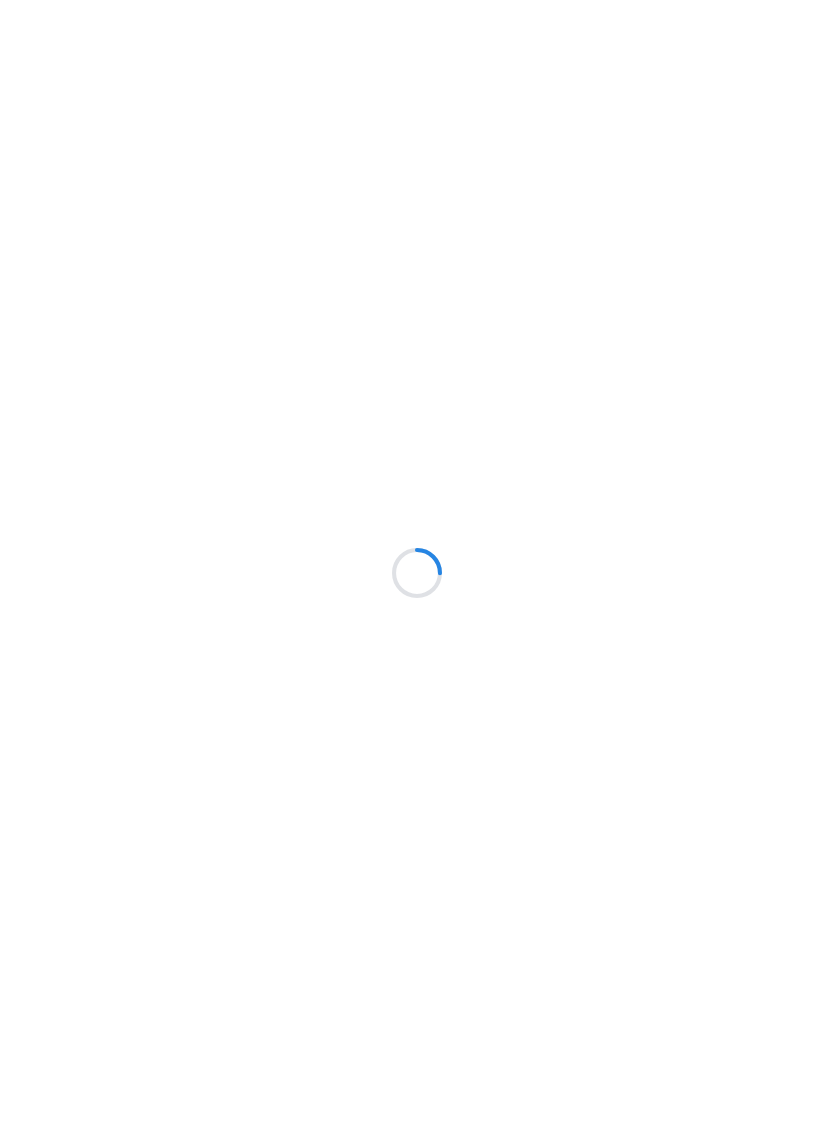 scroll, scrollTop: 0, scrollLeft: 0, axis: both 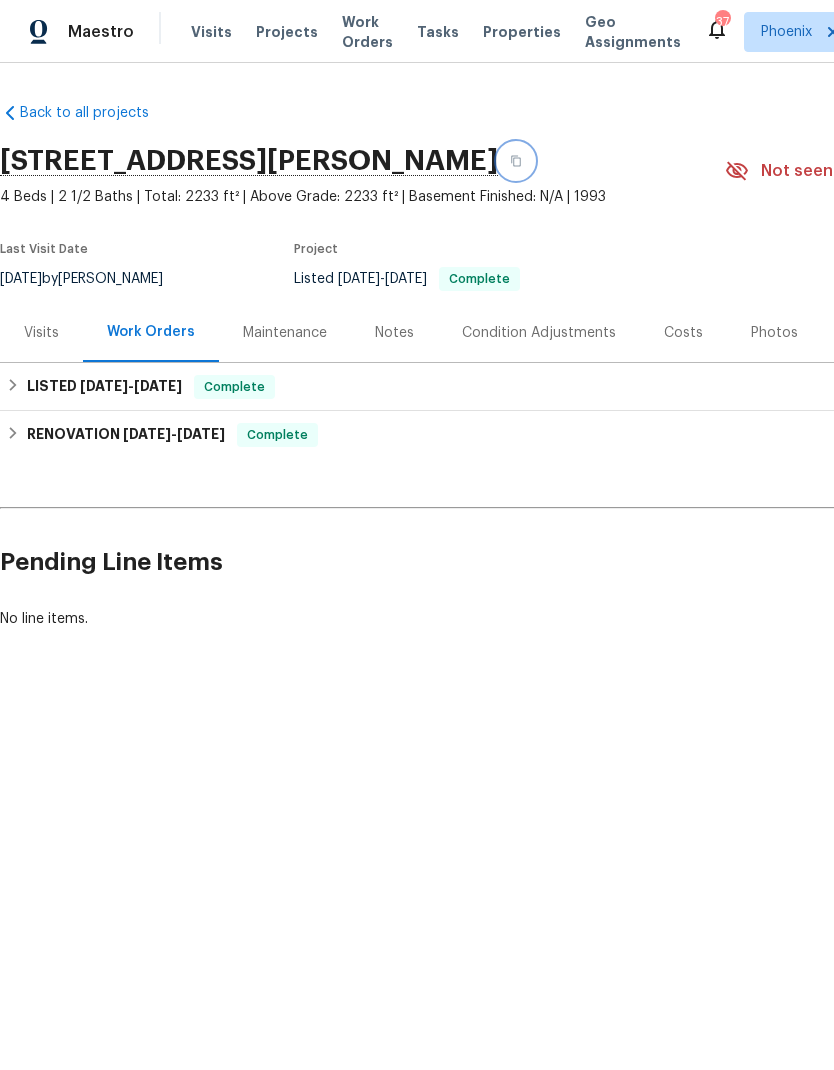 click at bounding box center (516, 161) 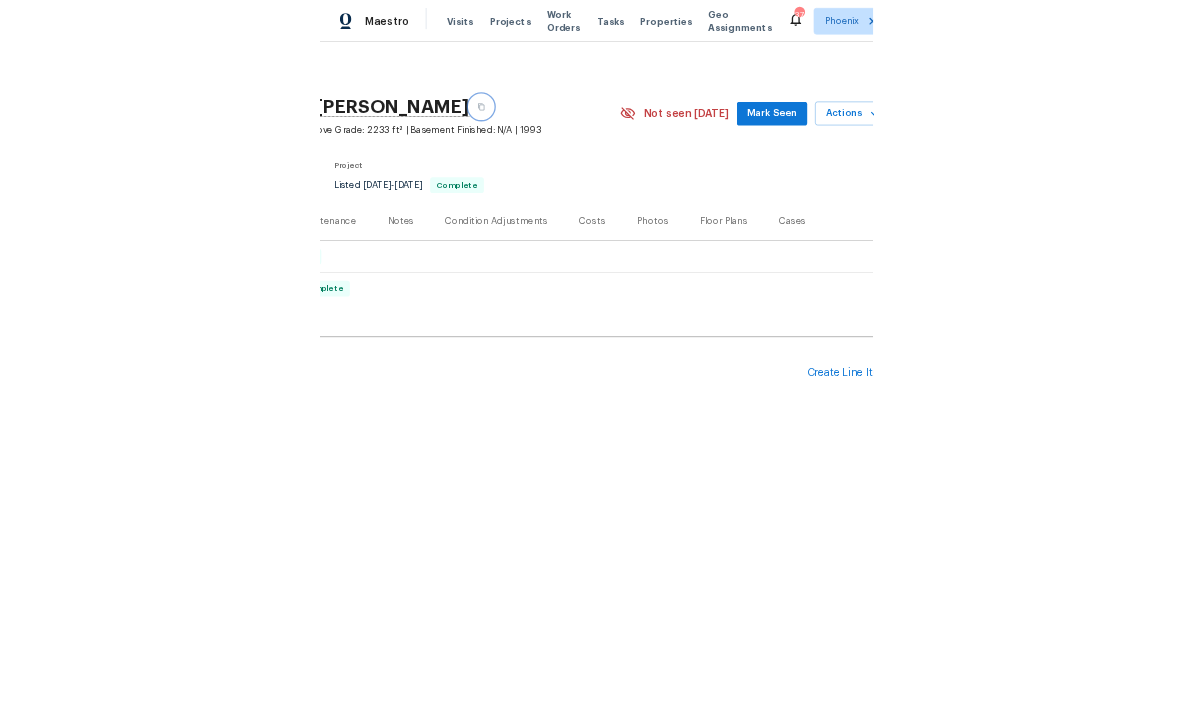 scroll, scrollTop: 0, scrollLeft: 280, axis: horizontal 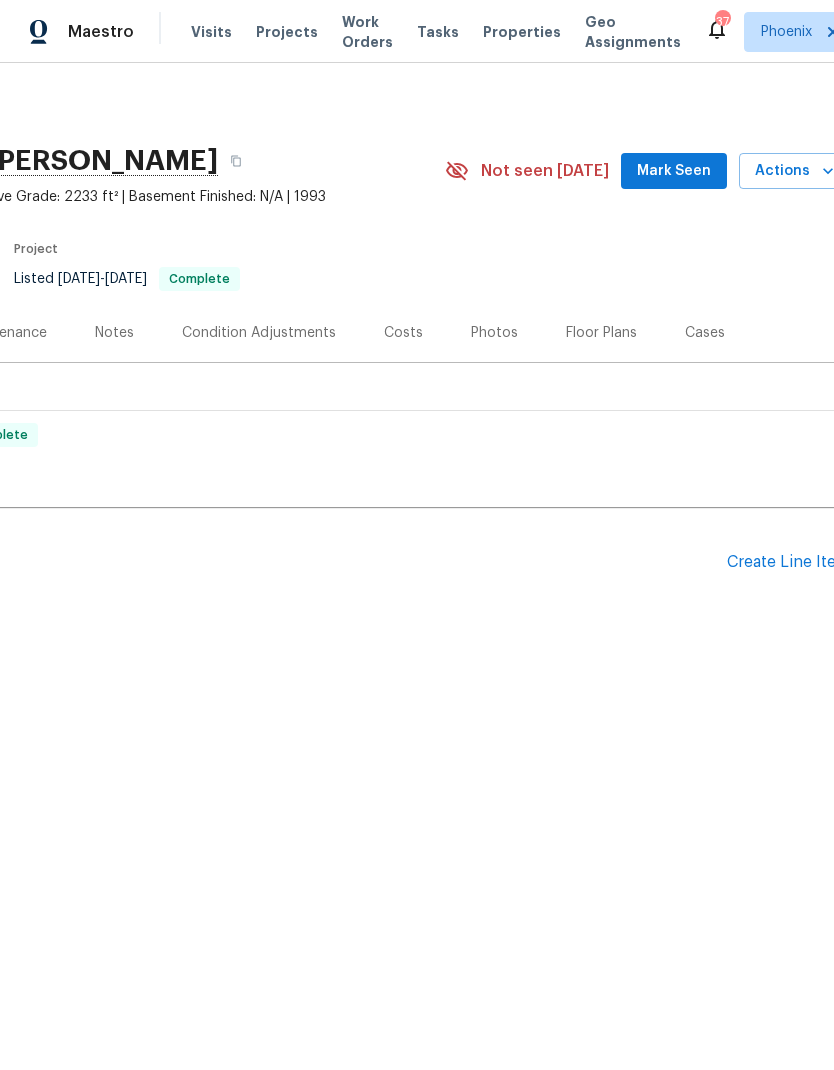 click on "Actions" at bounding box center [794, 171] 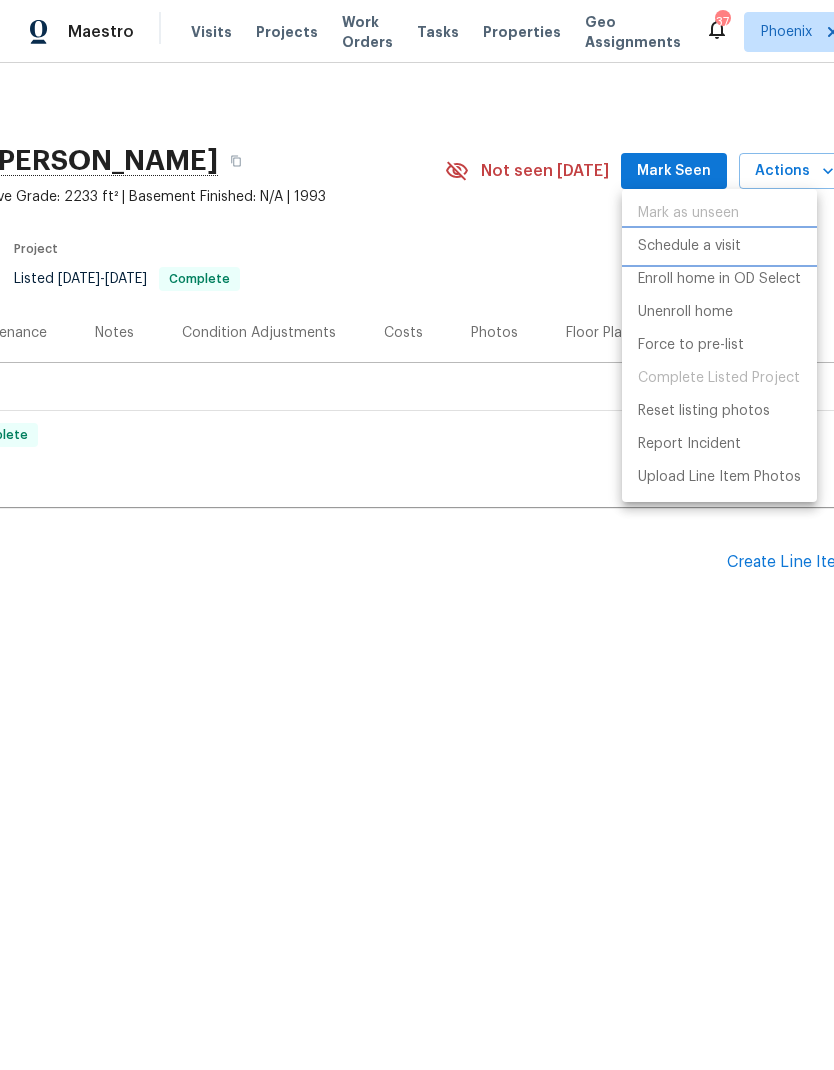 click on "Schedule a visit" at bounding box center [689, 246] 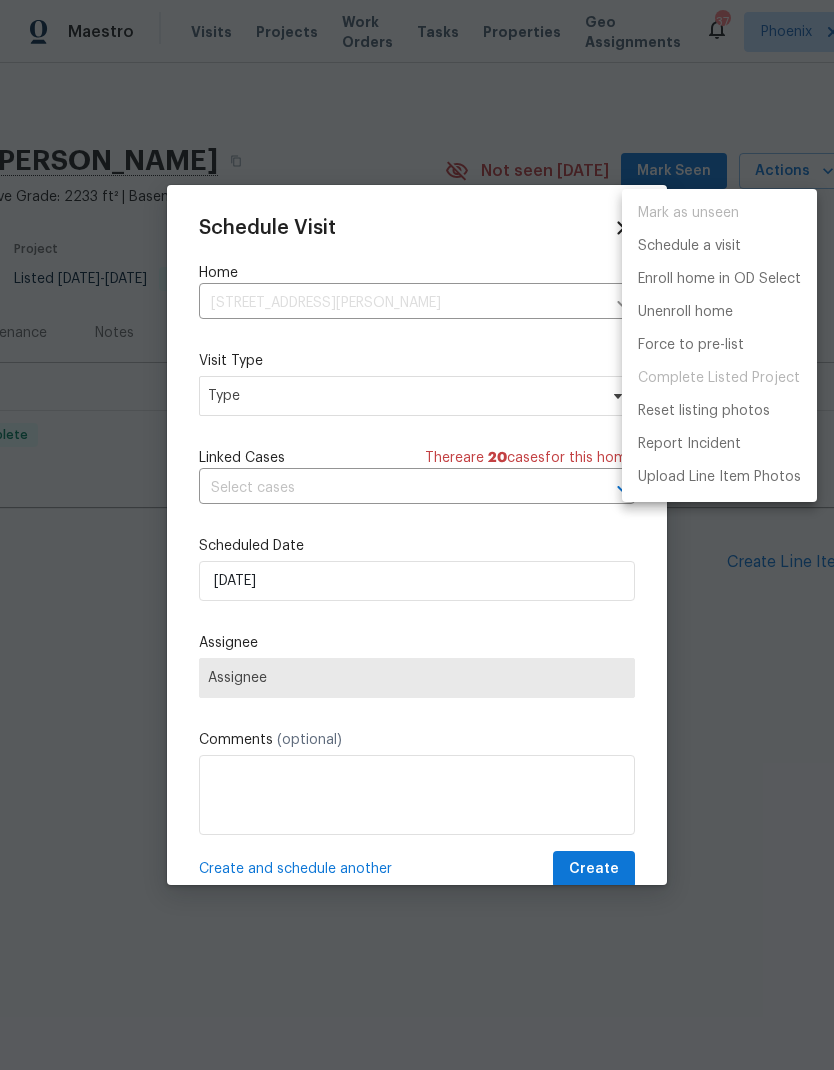 click at bounding box center [417, 535] 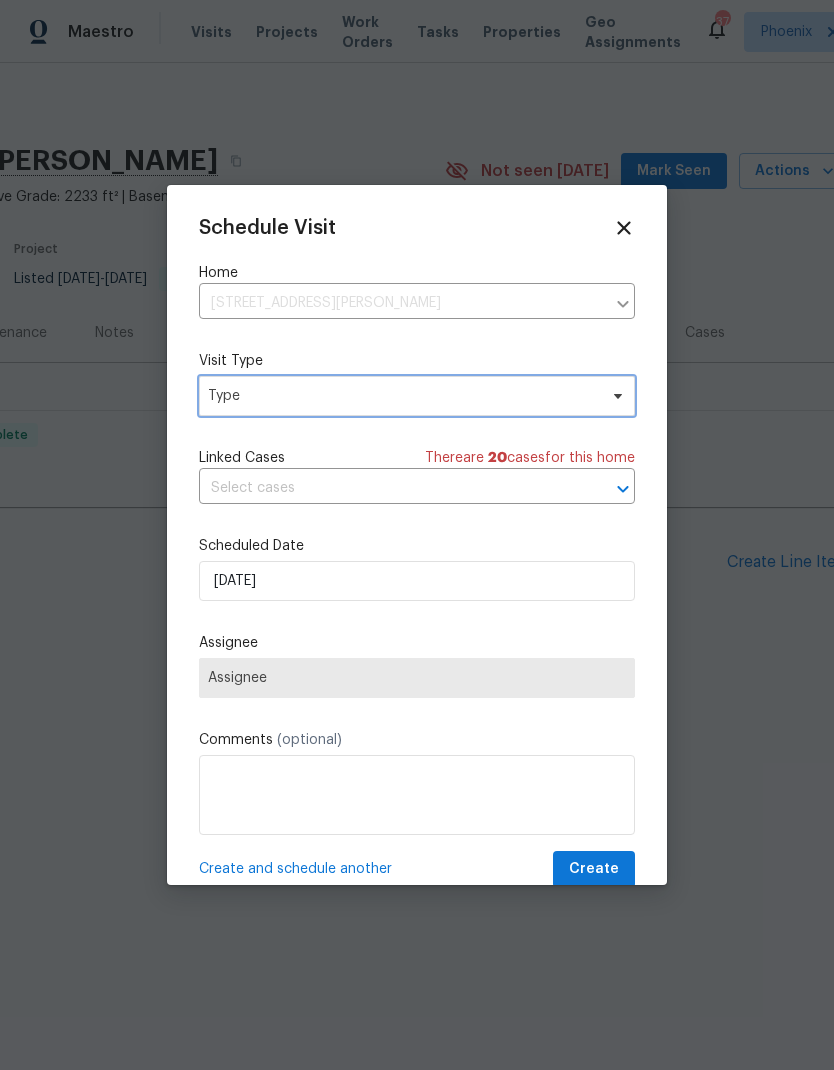 click on "Type" at bounding box center (402, 396) 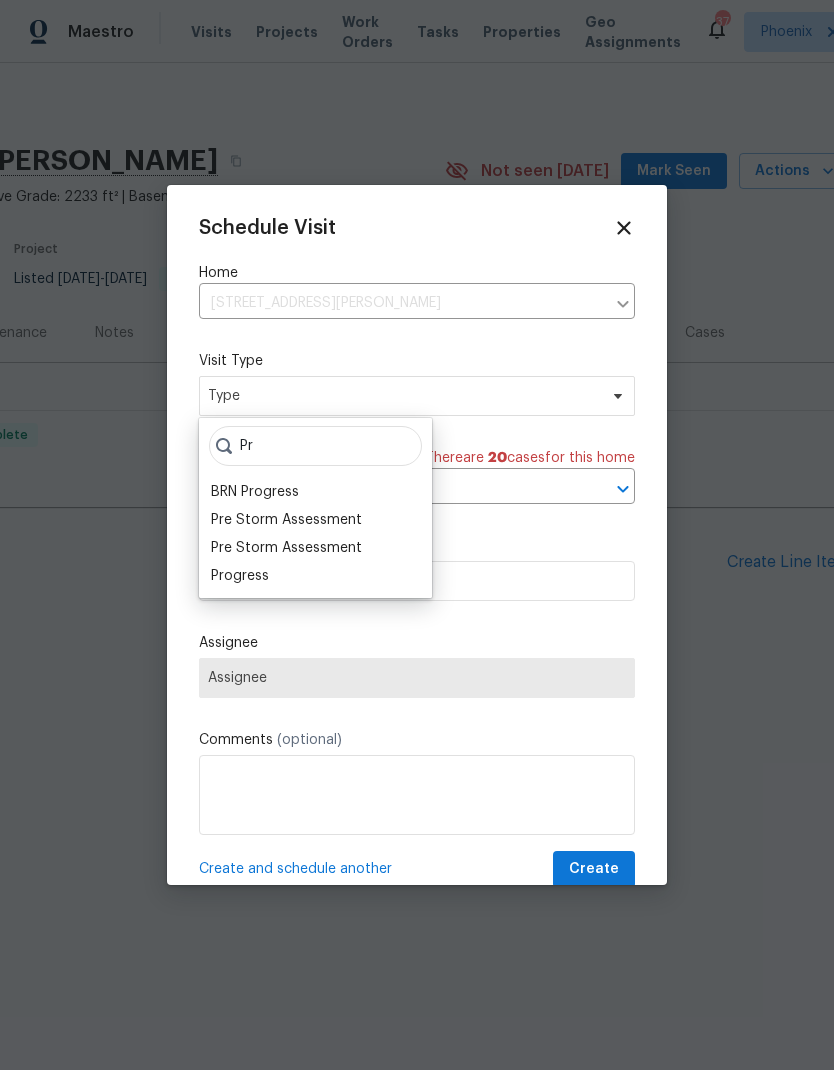 type on "Pr" 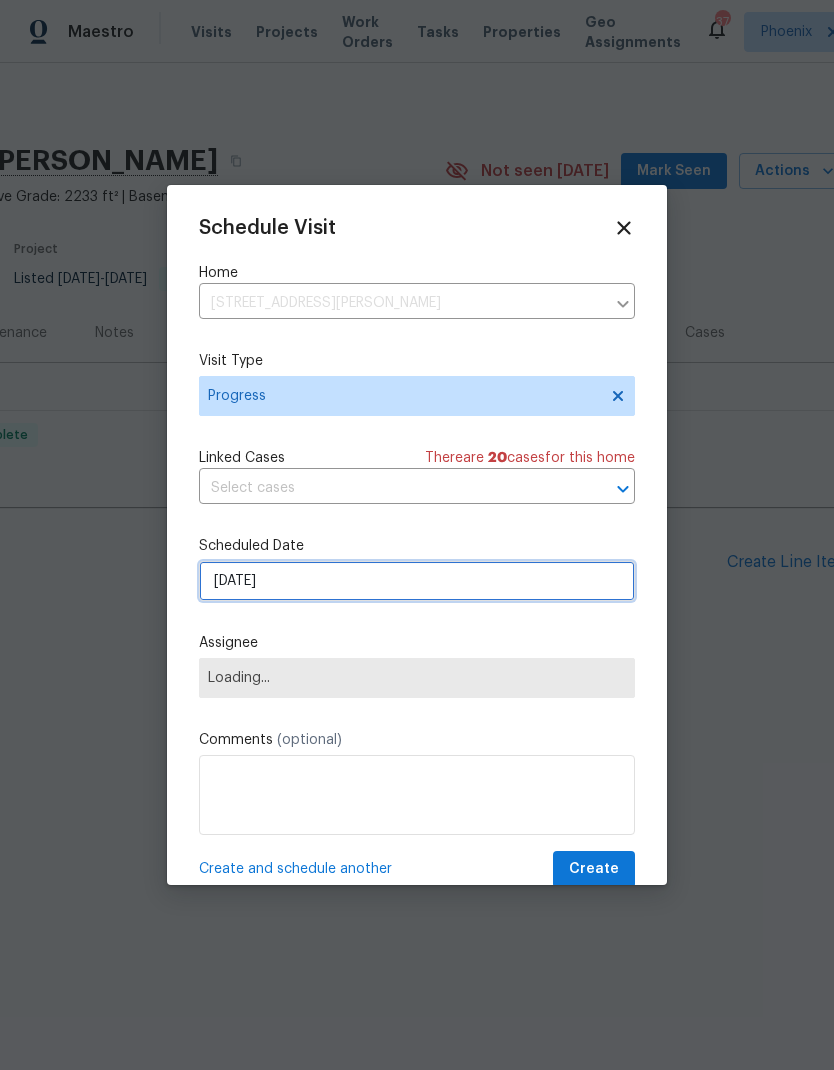 click on "[DATE]" at bounding box center [417, 581] 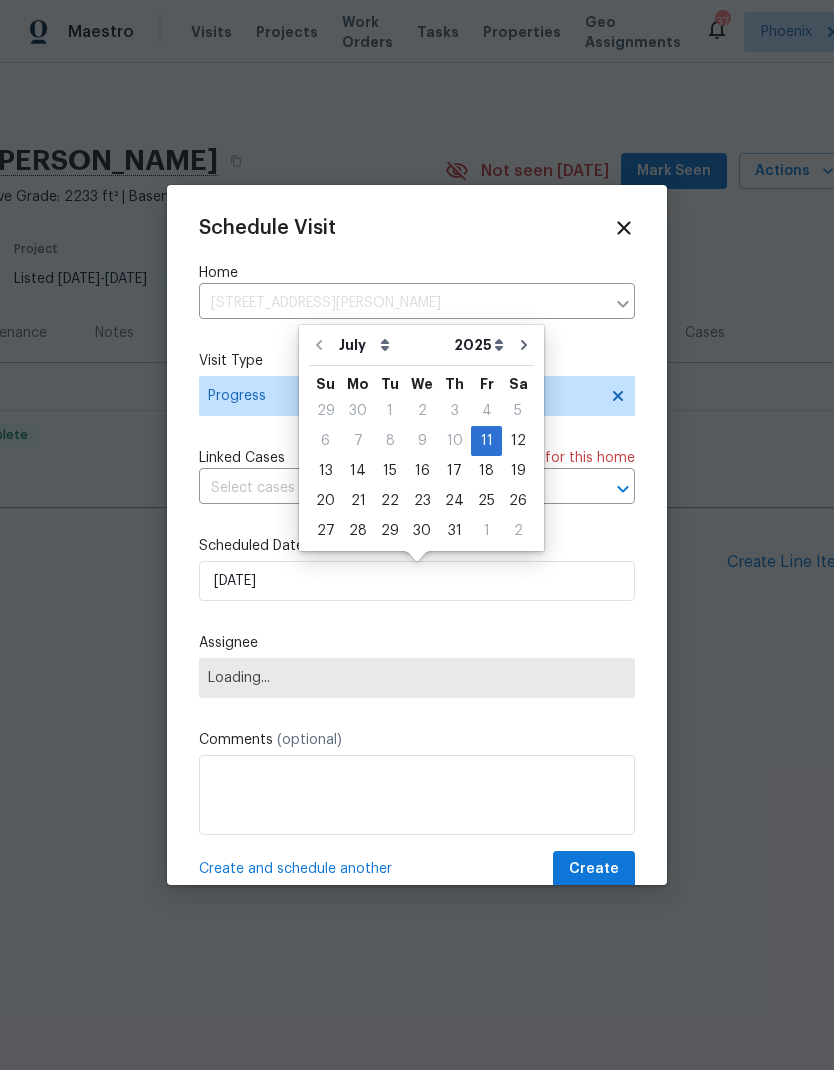 click on "Schedule Visit Home   3134 E McKellips Rd Unit 50, Mesa, AZ 85213 ​ Visit Type   Progress Linked Cases There  are   20  case s  for this home   ​ Scheduled Date   7/11/2025 Assignee   Loading... Comments   (optional) Create and schedule another Create" at bounding box center [417, 552] 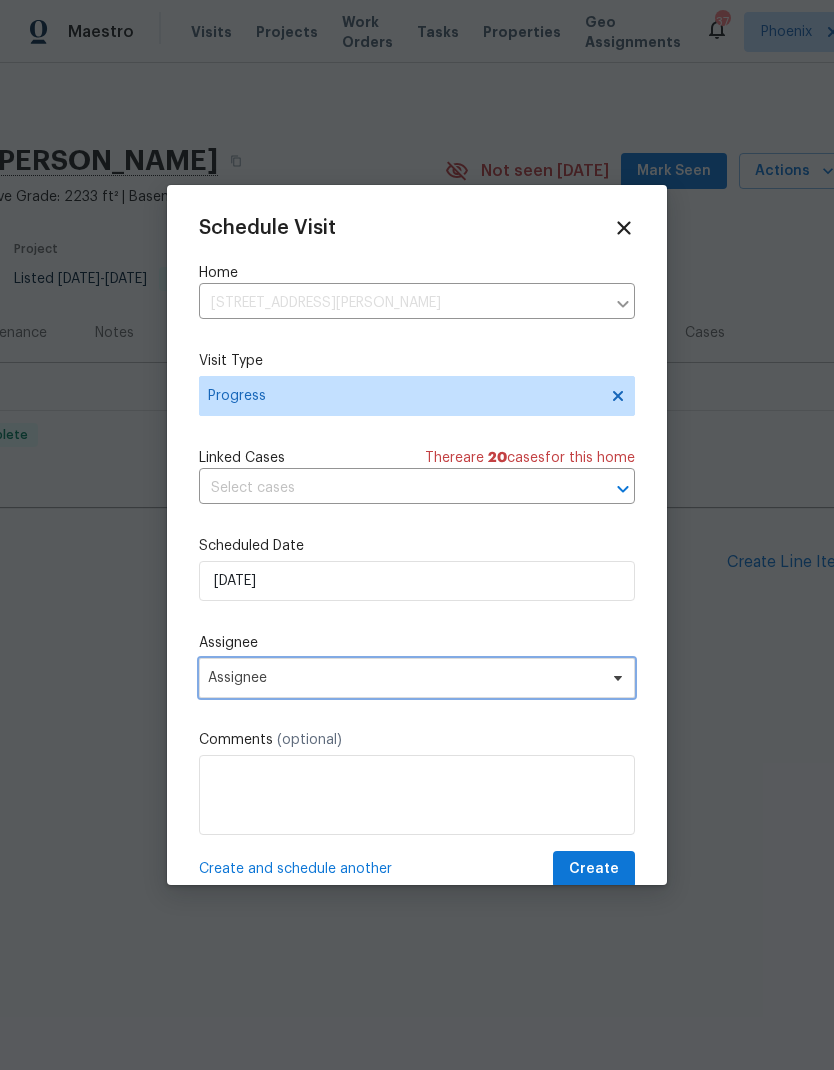 click on "Assignee" at bounding box center [404, 678] 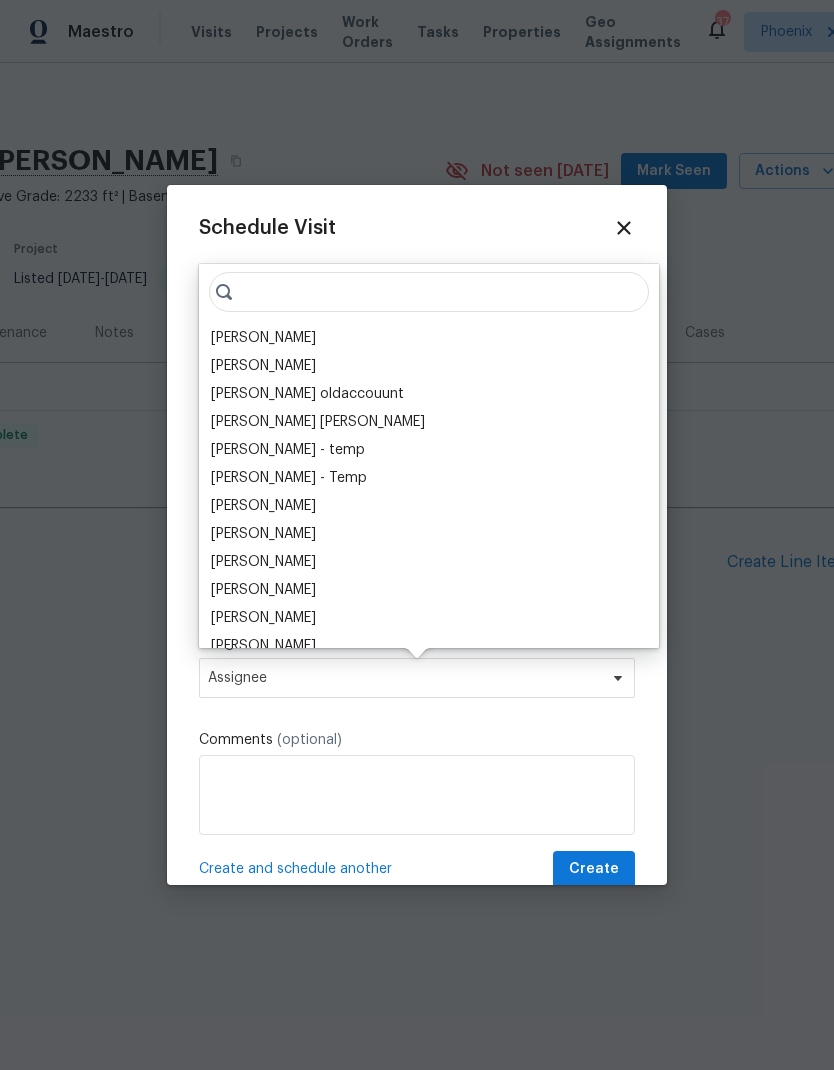 click on "[PERSON_NAME]" at bounding box center [263, 338] 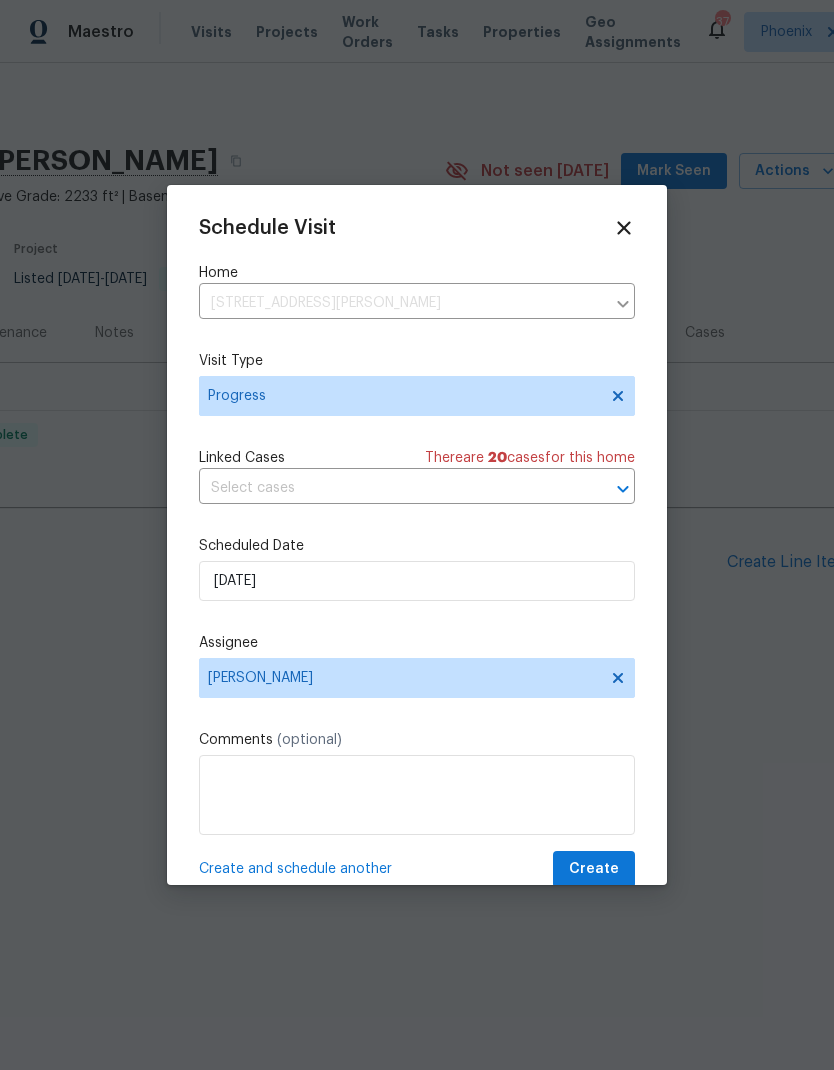 click on "Create" at bounding box center (594, 869) 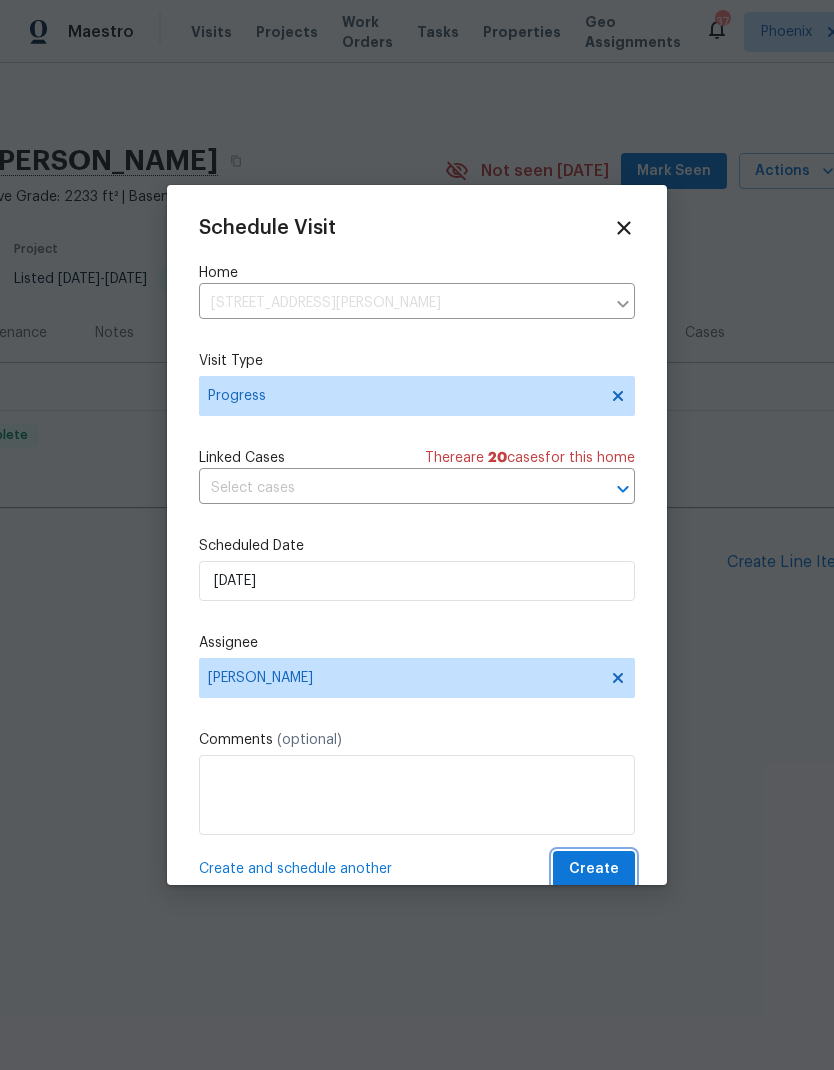 click on "Create" at bounding box center [594, 869] 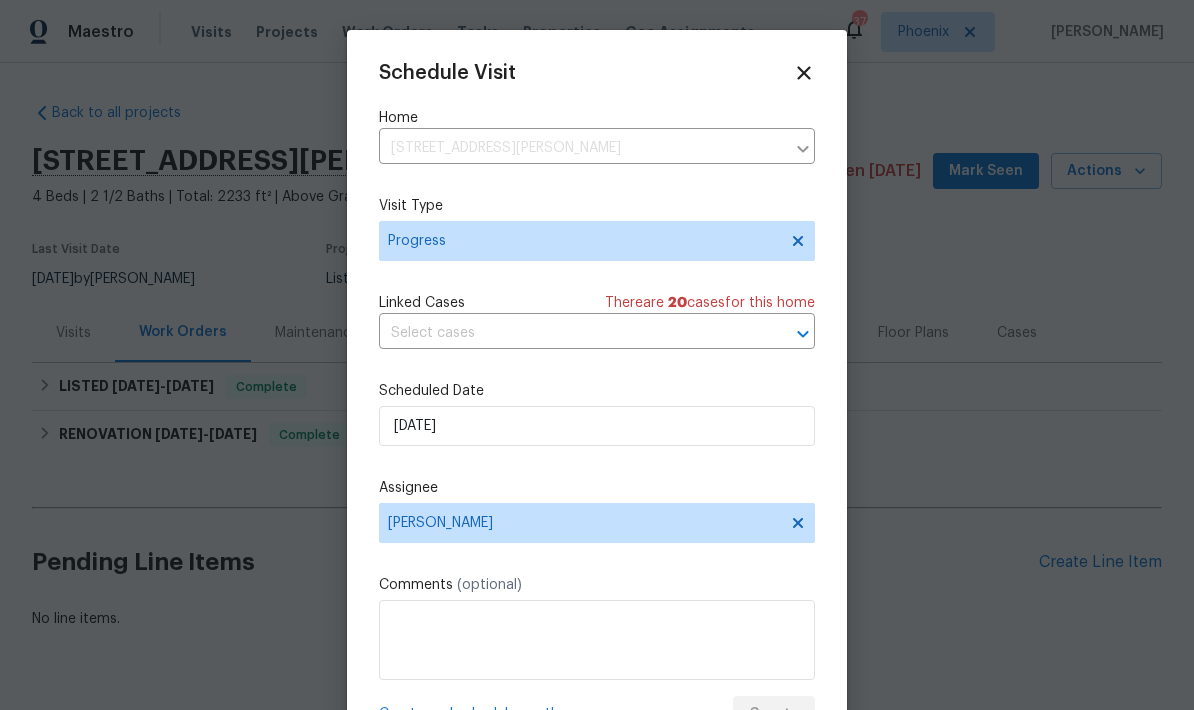 scroll, scrollTop: 0, scrollLeft: 0, axis: both 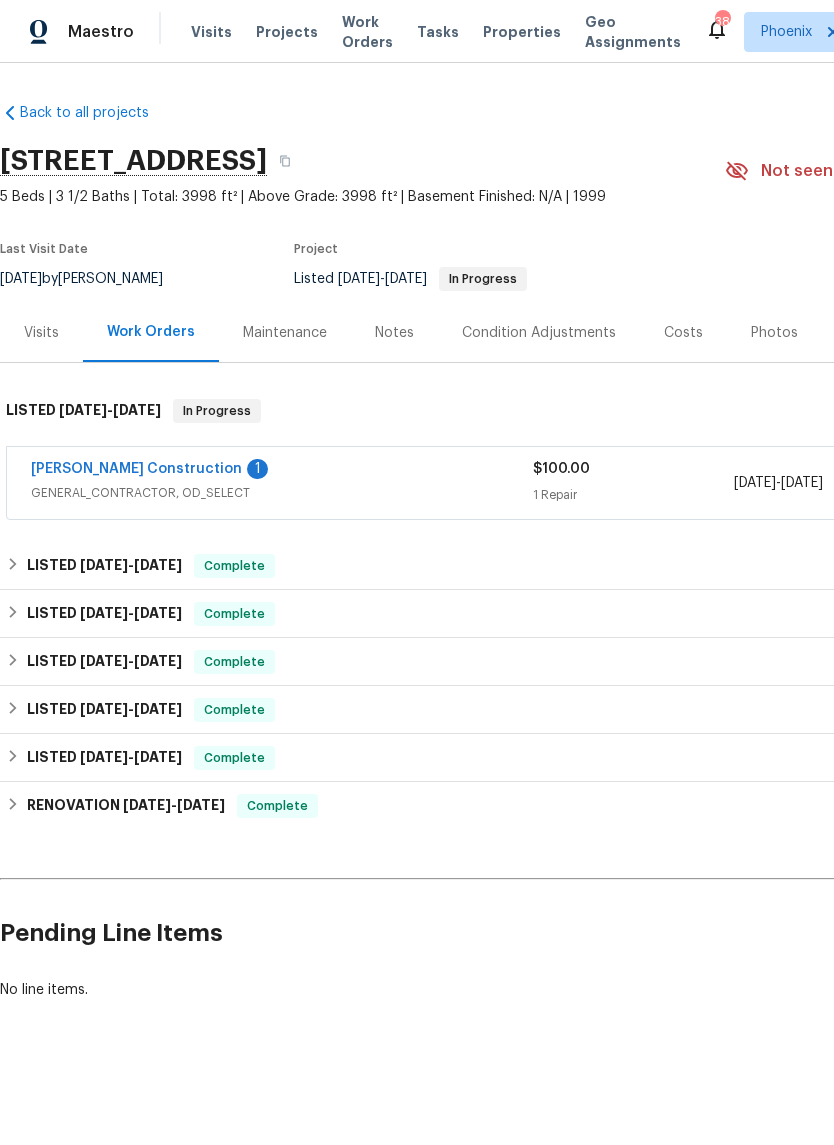 click on "[PERSON_NAME] Construction" at bounding box center [136, 469] 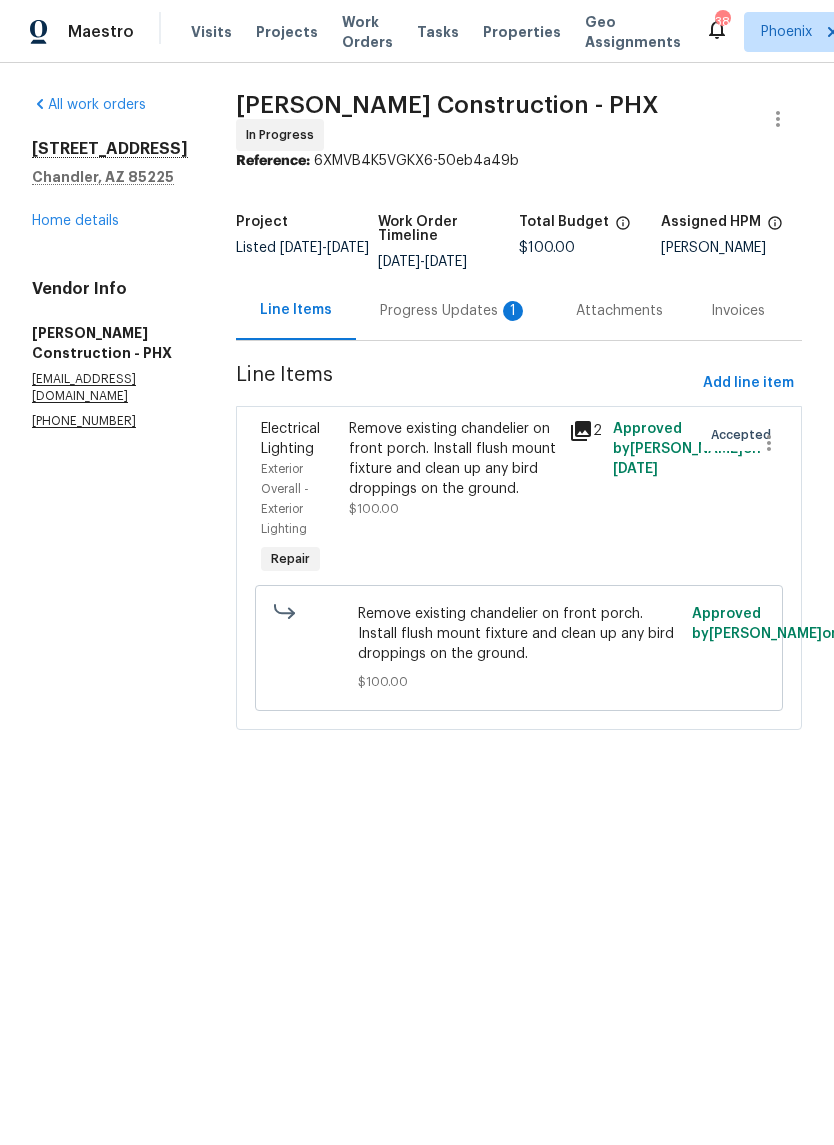 click on "Progress Updates 1" at bounding box center (454, 311) 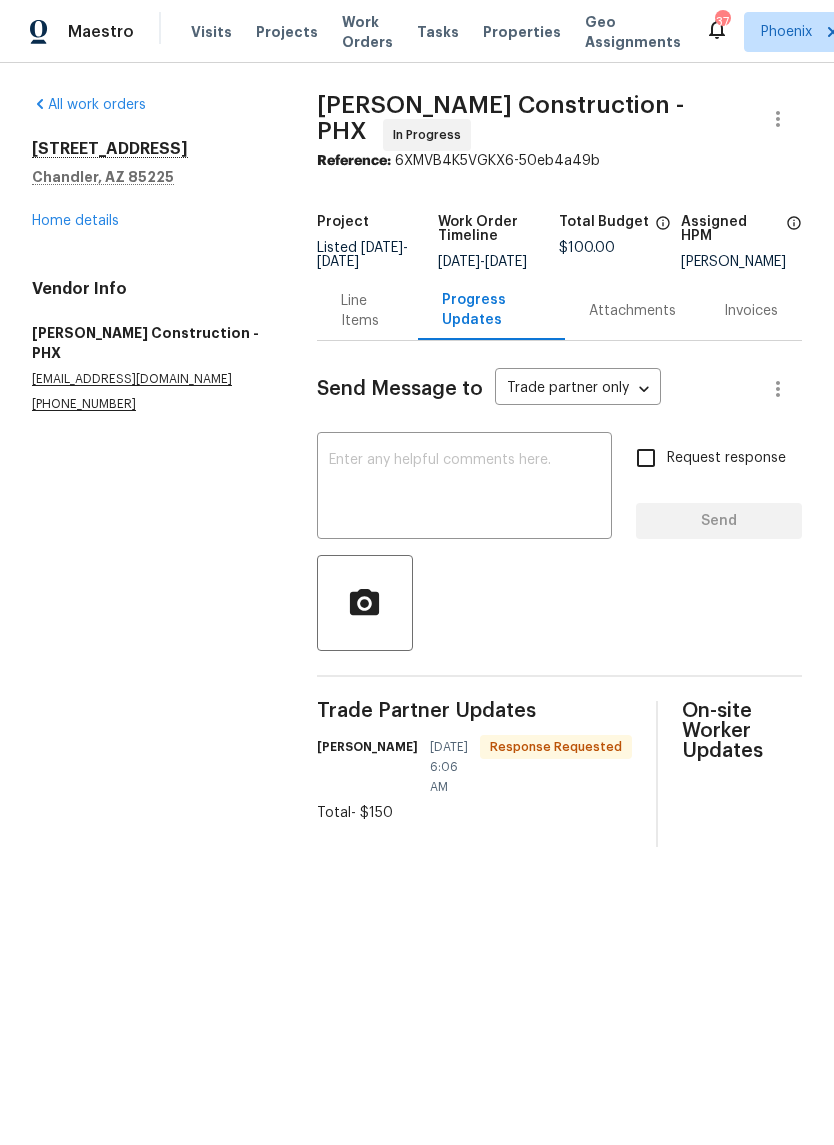 click on "Line Items" at bounding box center [367, 311] 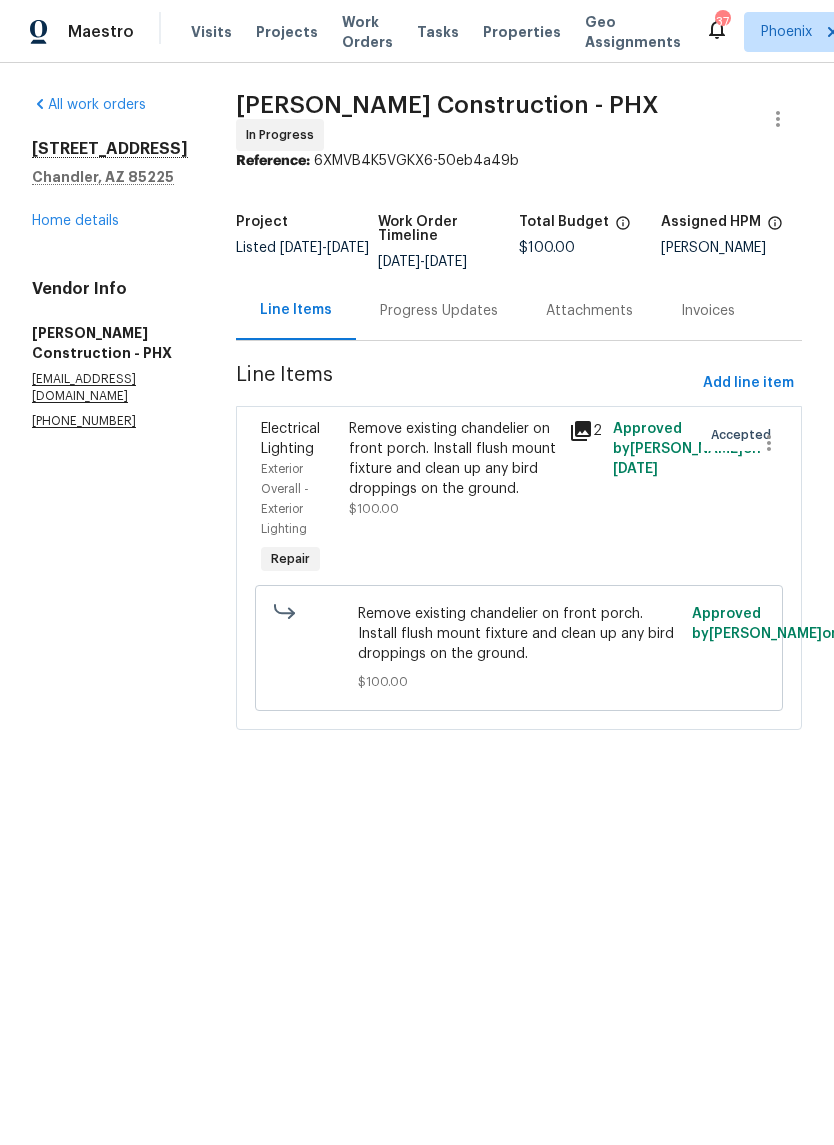 click on "Remove existing chandelier on front porch. Install flush mount fixture and clean up any bird droppings on the ground." at bounding box center [453, 459] 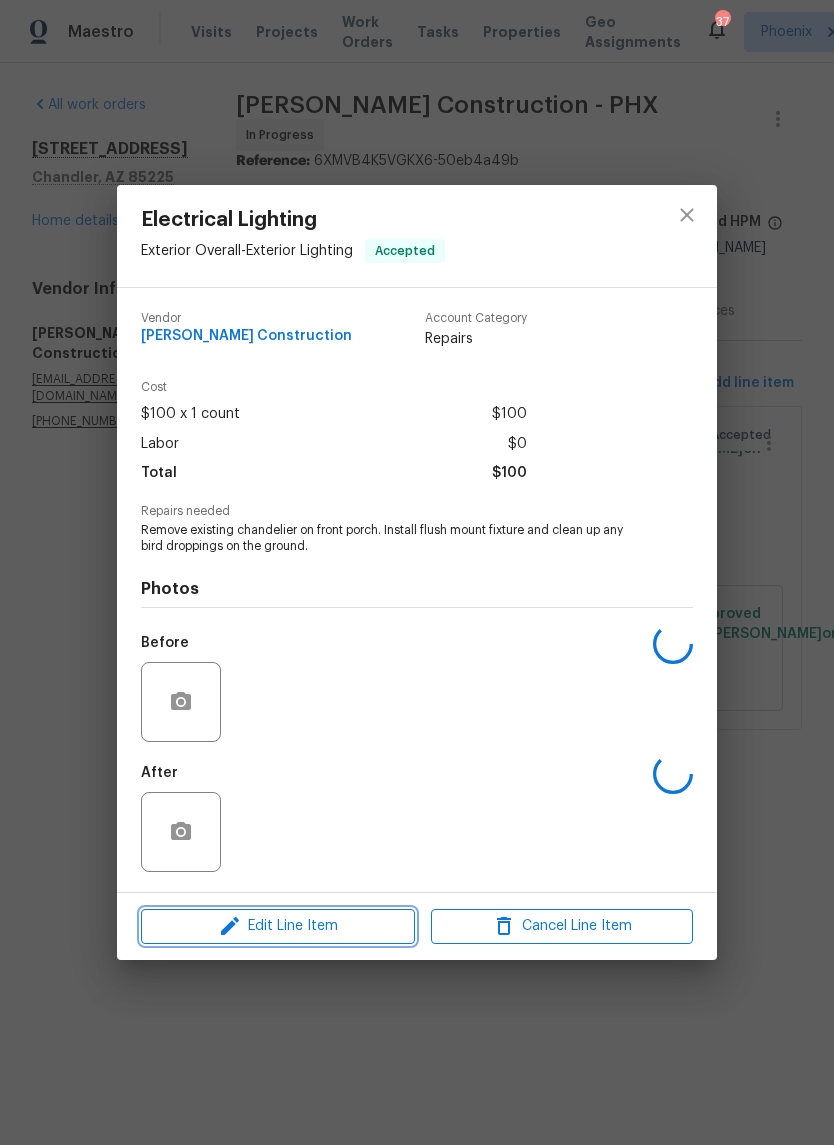 click on "Edit Line Item" at bounding box center (278, 926) 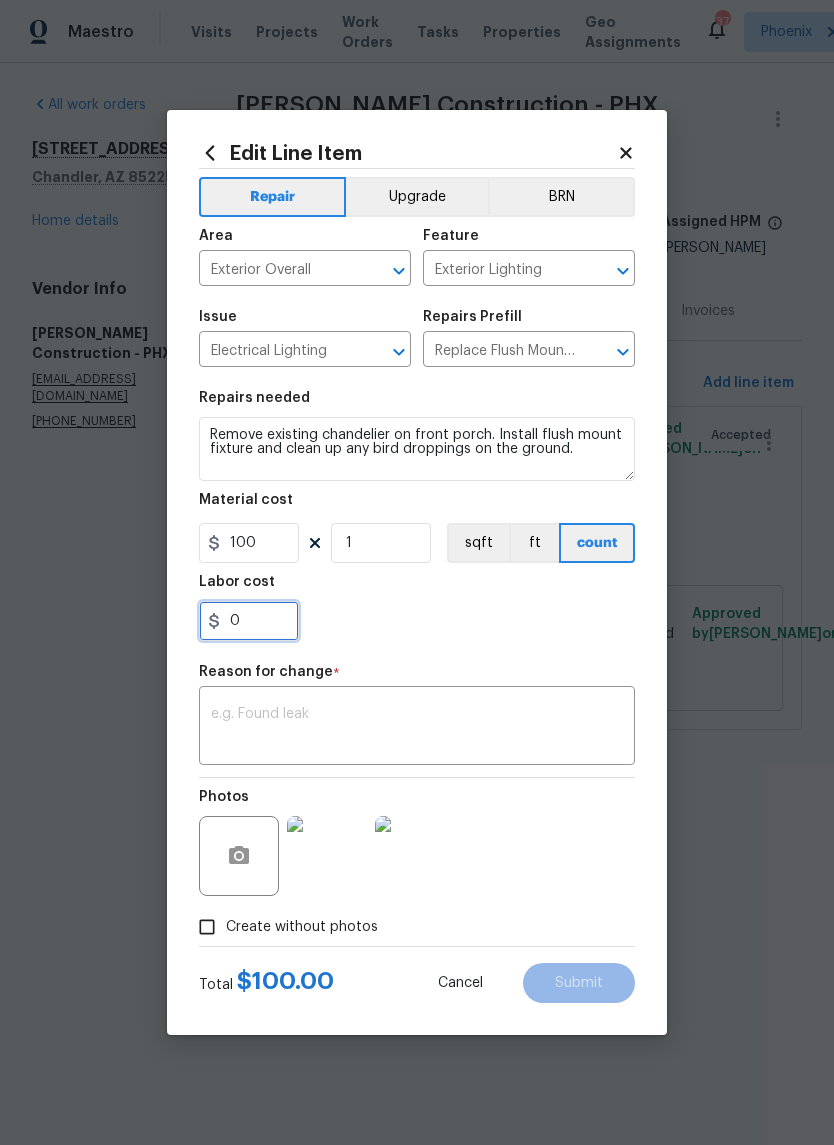 click on "0" at bounding box center (249, 621) 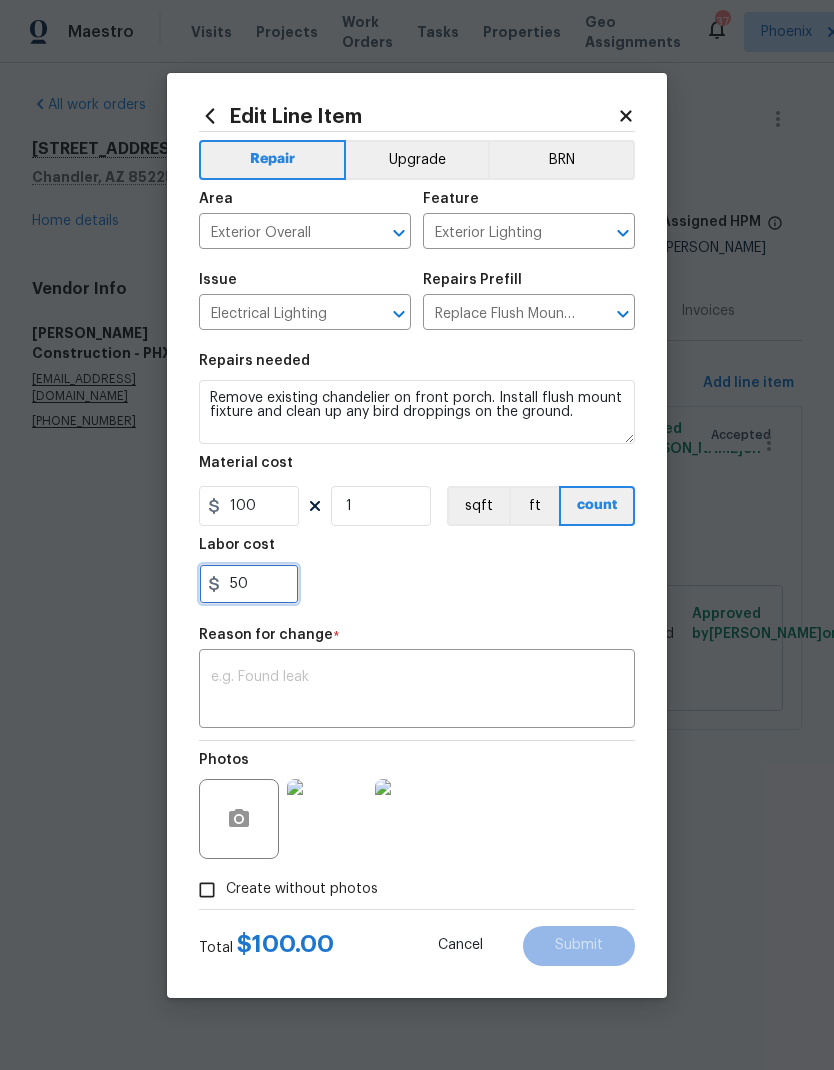 type on "50" 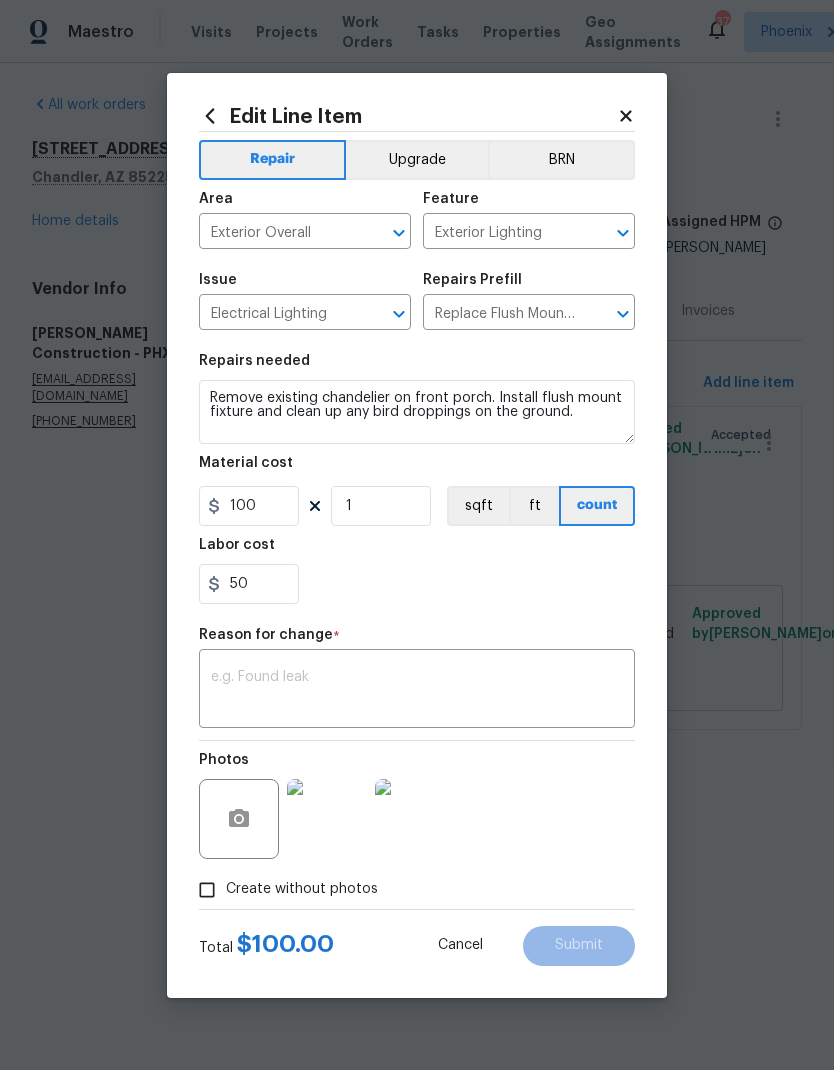 click on "50" at bounding box center (417, 584) 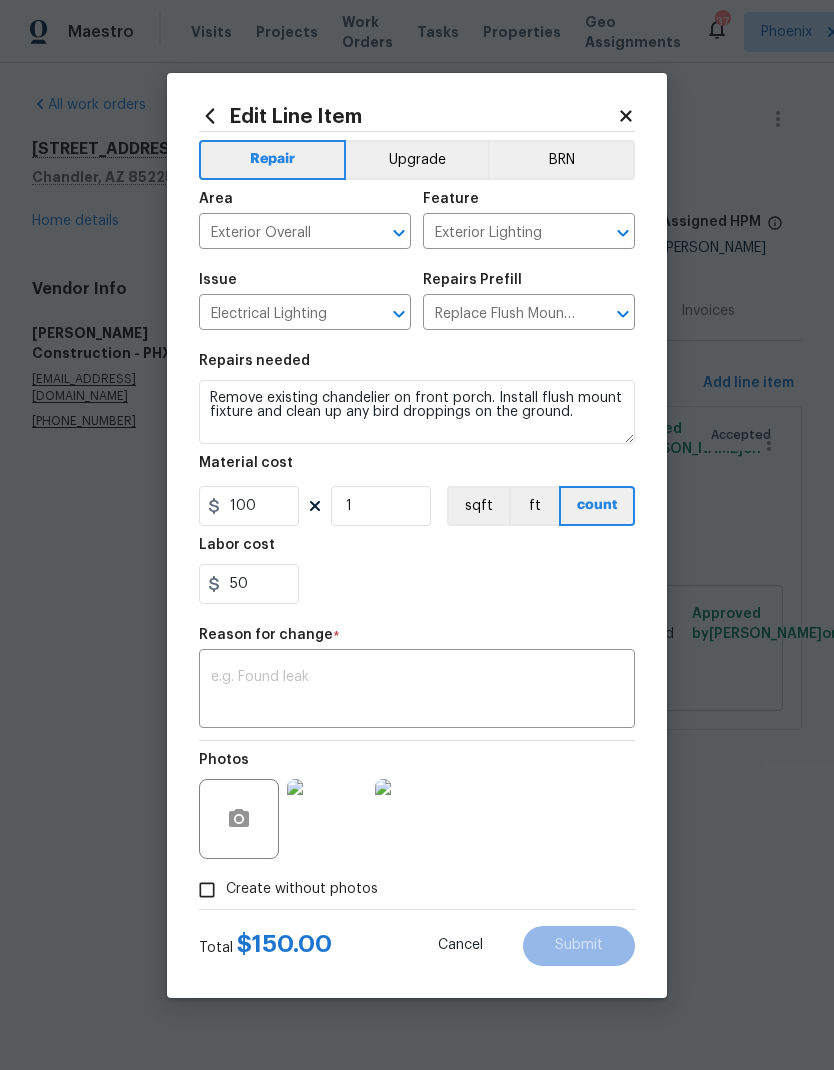 click at bounding box center [417, 691] 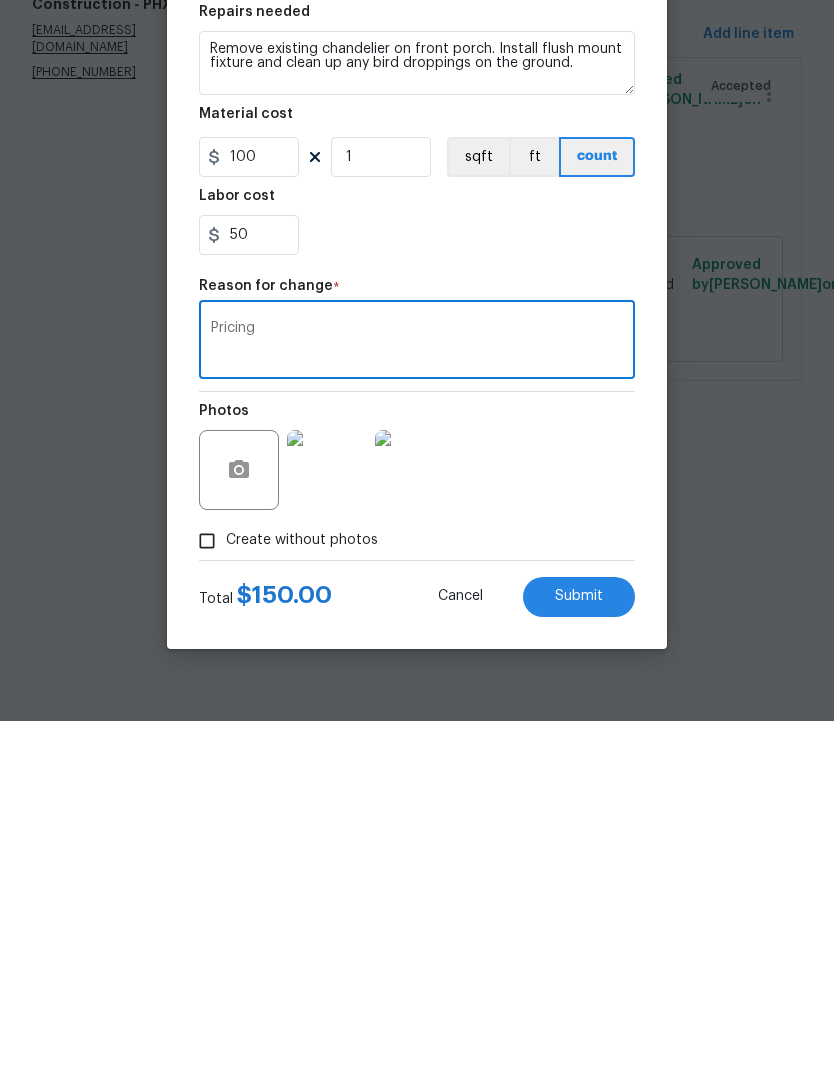 type on "Pricing" 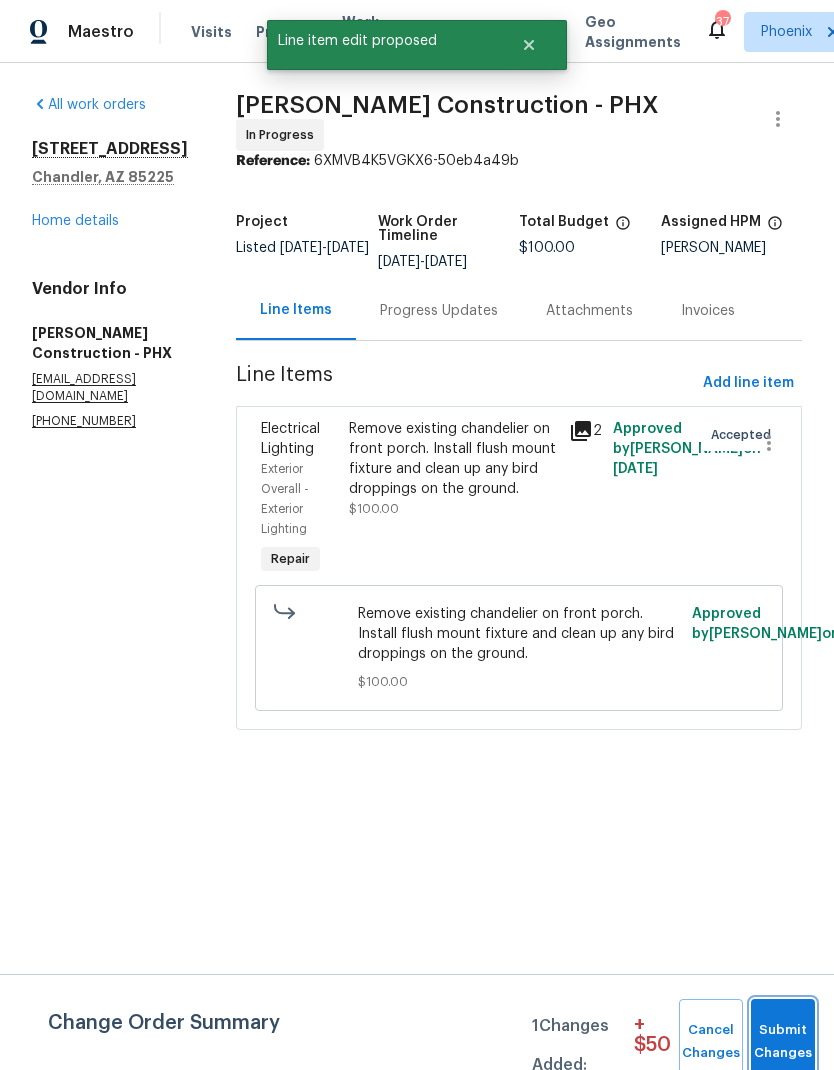 click on "Submit Changes" at bounding box center (783, 1042) 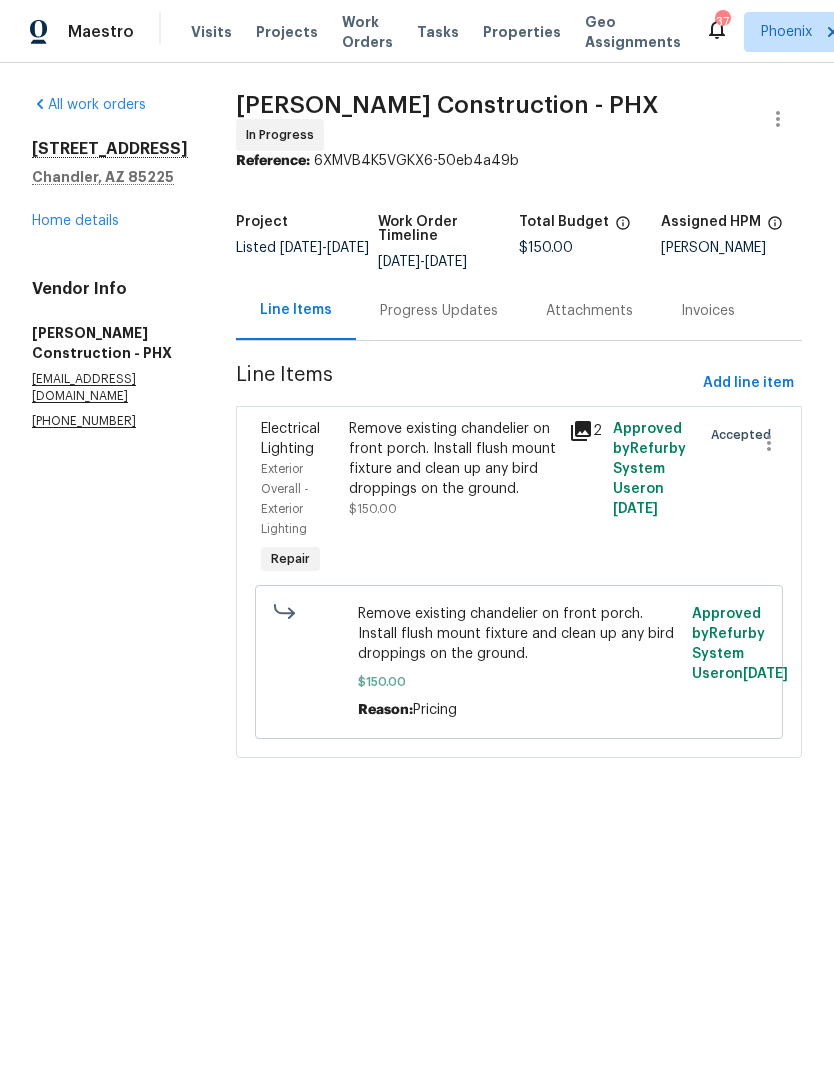 click on "Remove existing chandelier on front porch. Install flush mount fixture and clean up any bird droppings on the ground." at bounding box center (453, 459) 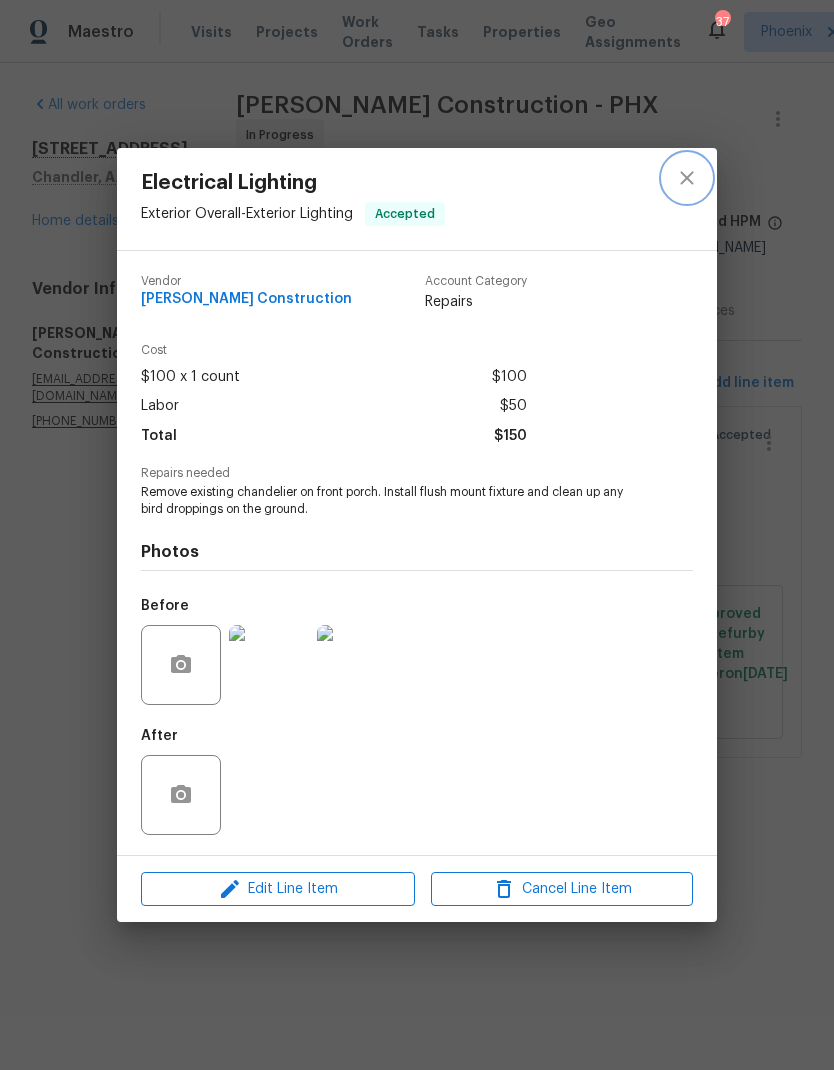 click 